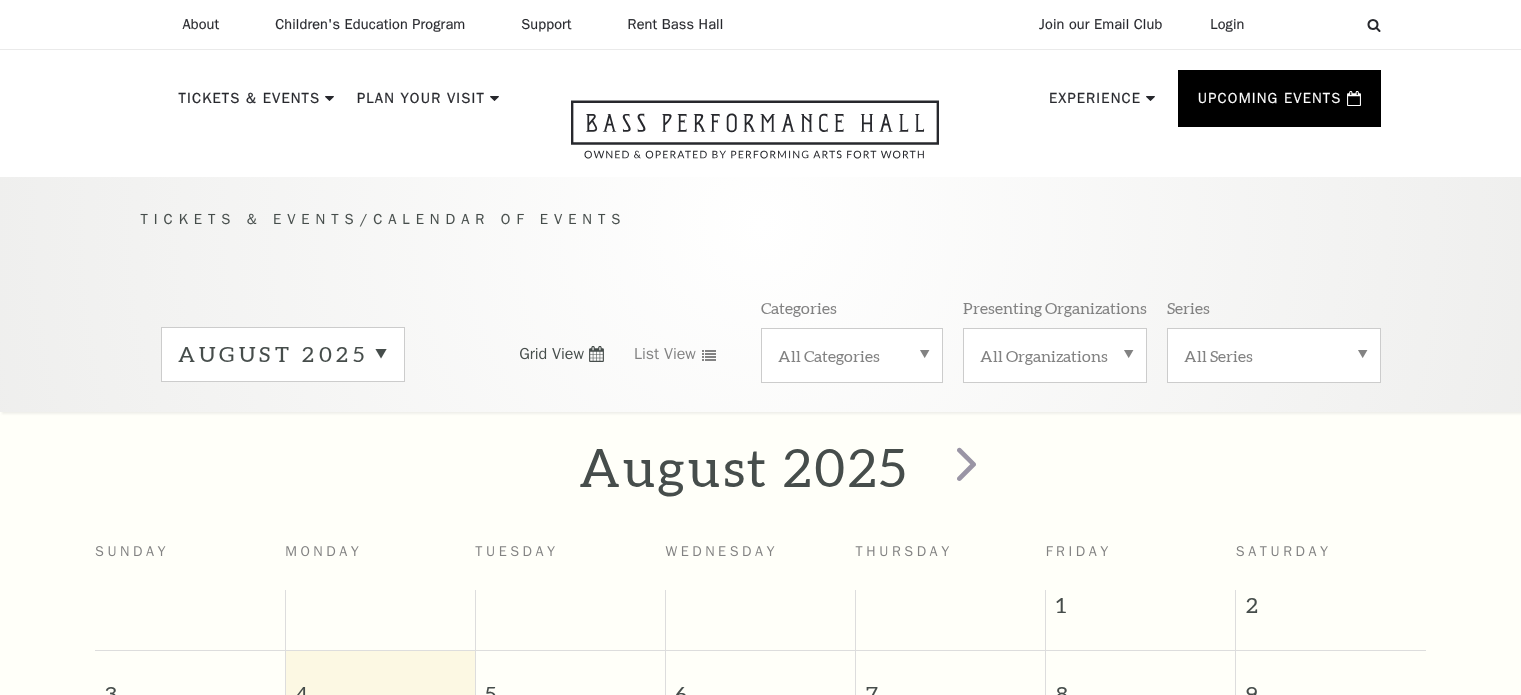 scroll, scrollTop: 176, scrollLeft: 0, axis: vertical 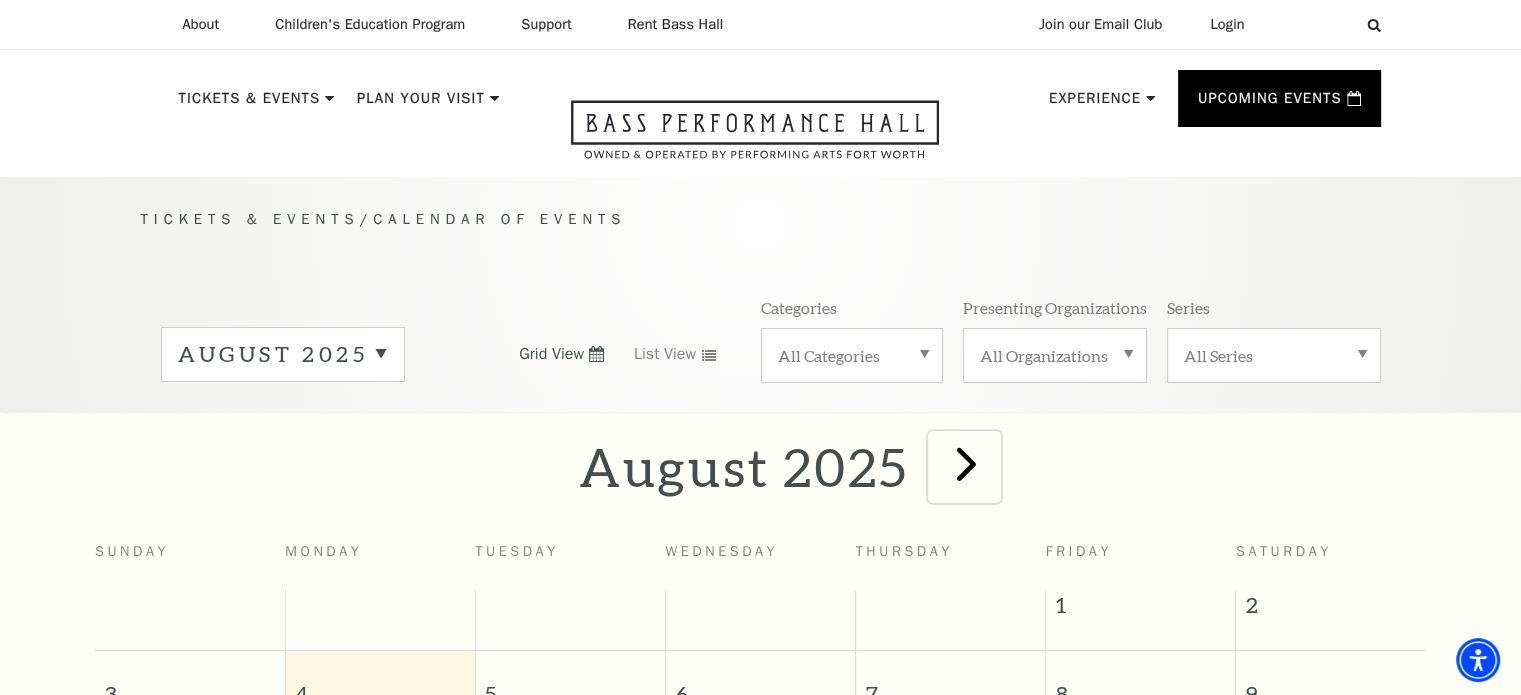 click at bounding box center [966, 463] 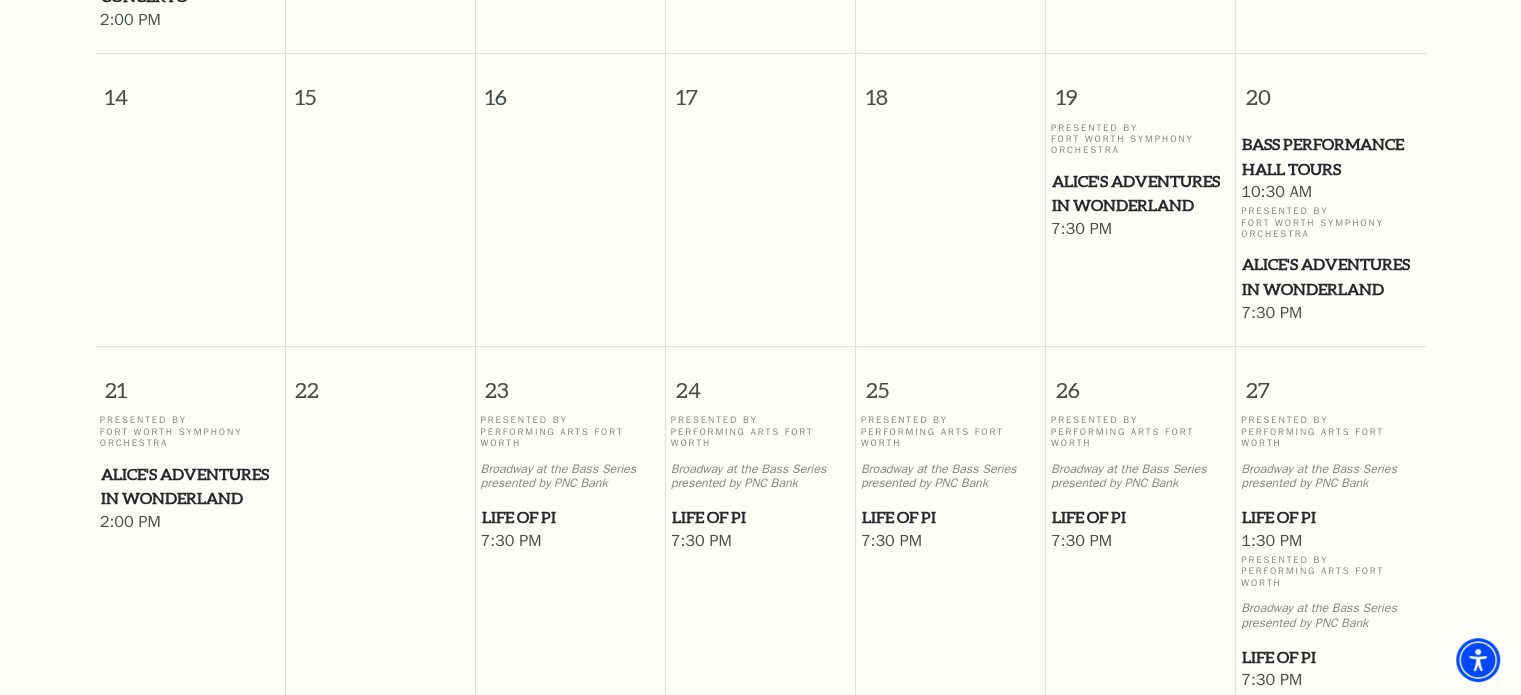 scroll, scrollTop: 876, scrollLeft: 0, axis: vertical 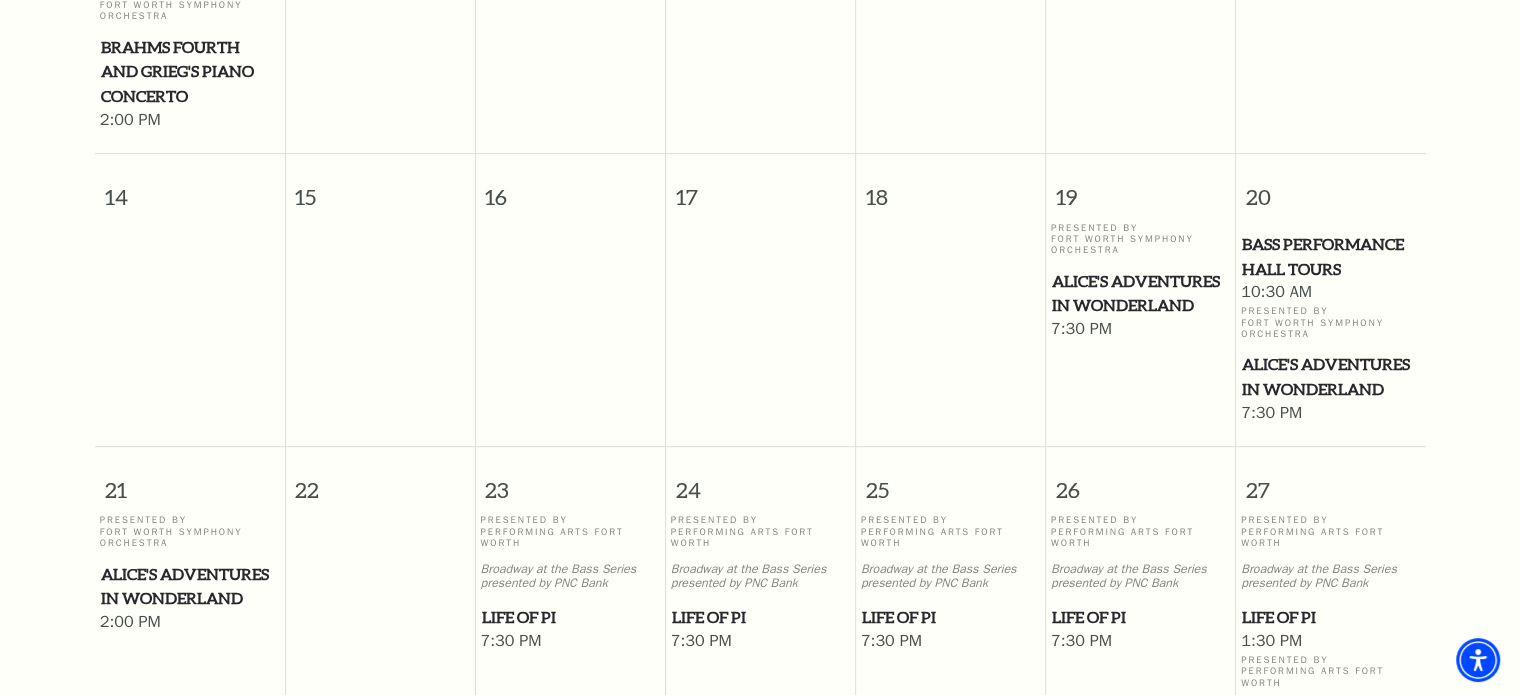 click on "Bass Performance Hall Tours" at bounding box center [1331, 256] 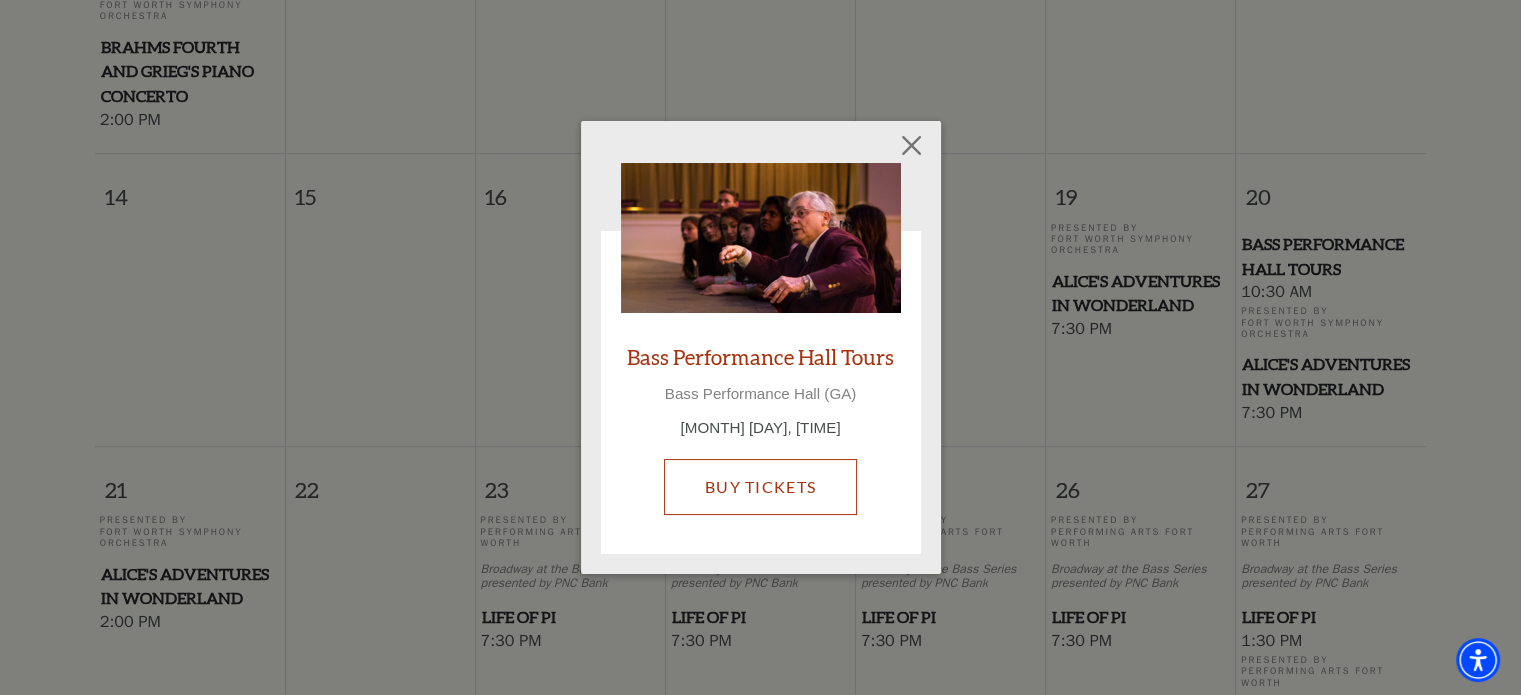 click on "Buy Tickets" at bounding box center (760, 487) 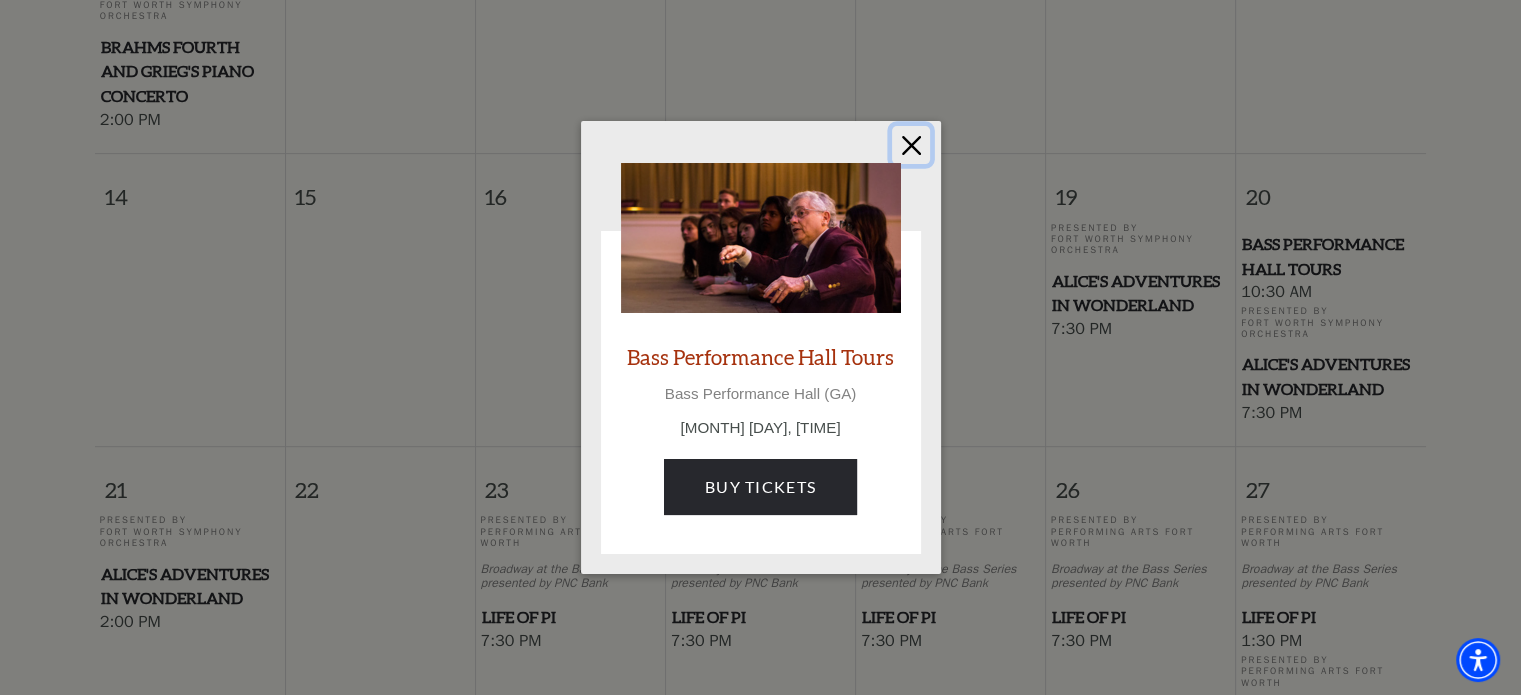 click at bounding box center [911, 145] 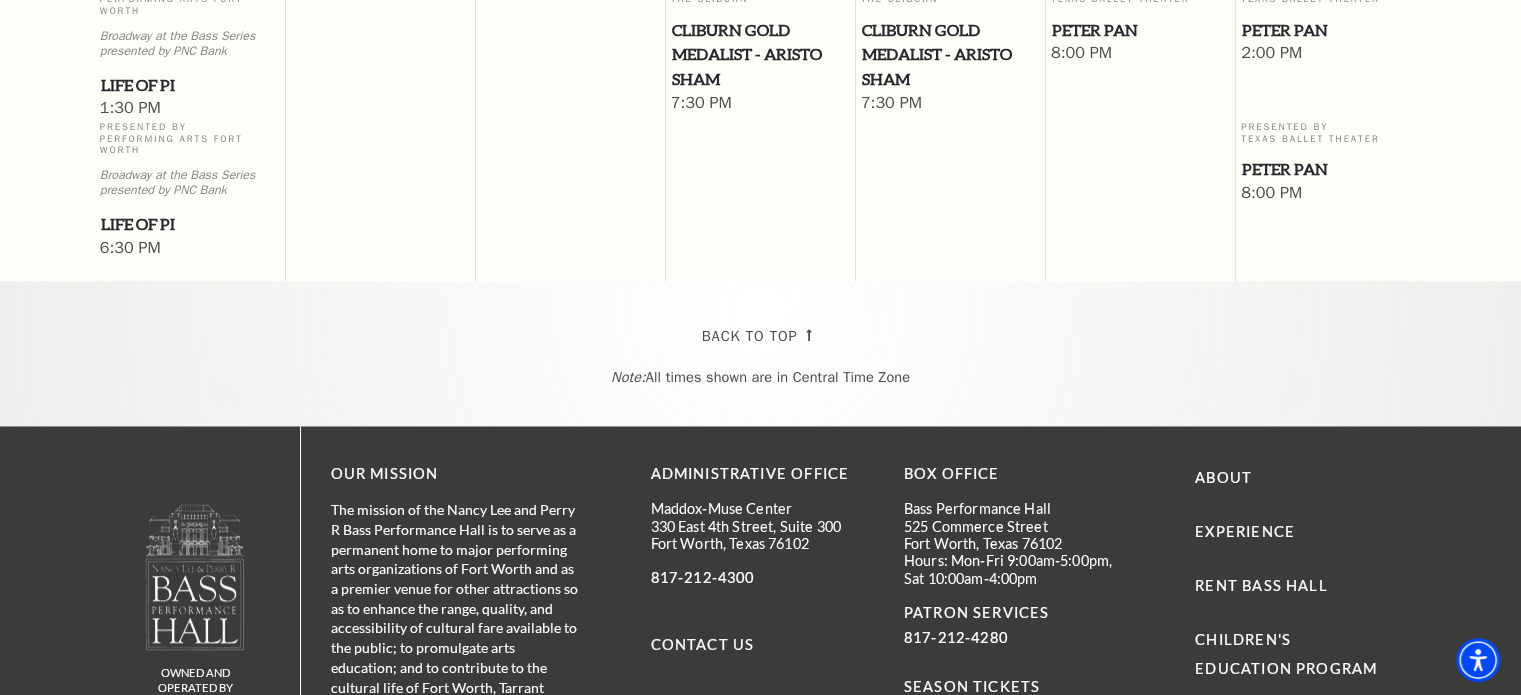 scroll, scrollTop: 1576, scrollLeft: 0, axis: vertical 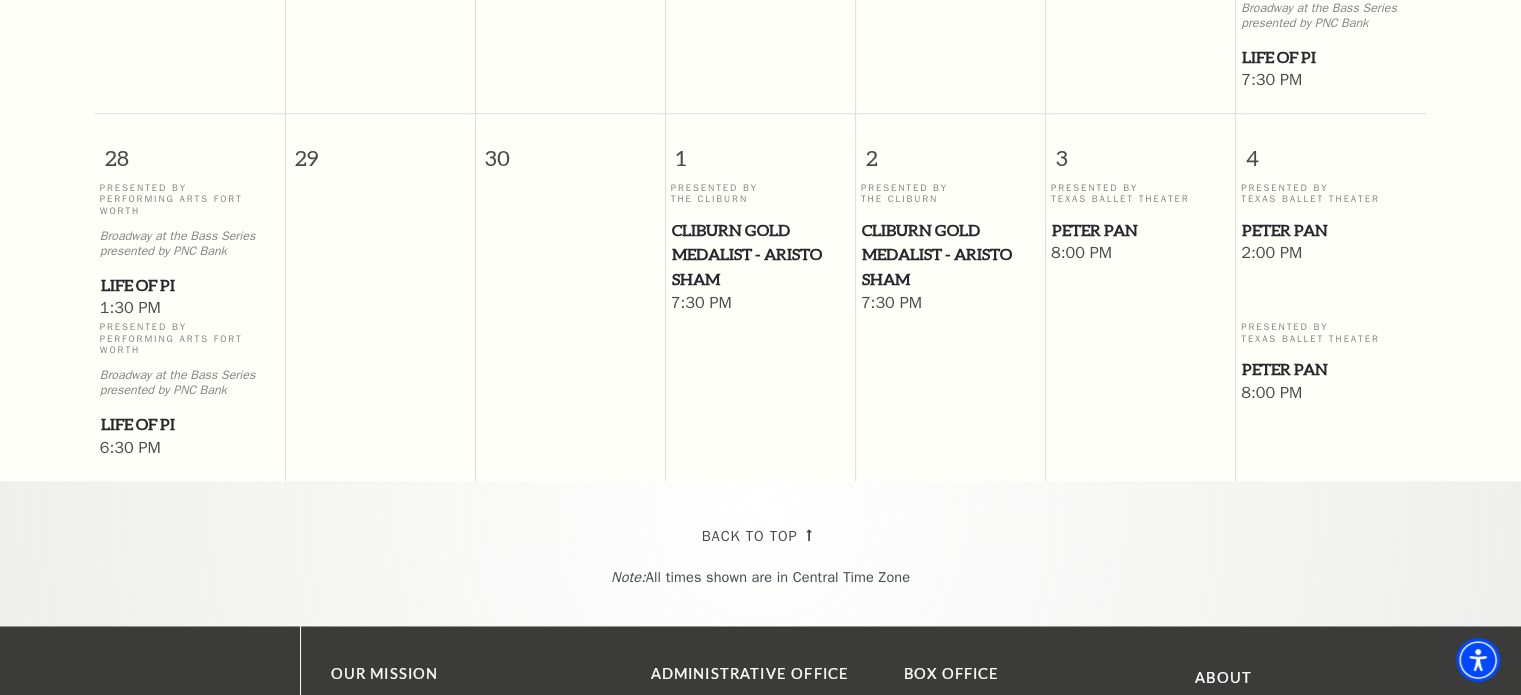 click on "Peter Pan" at bounding box center [1331, 230] 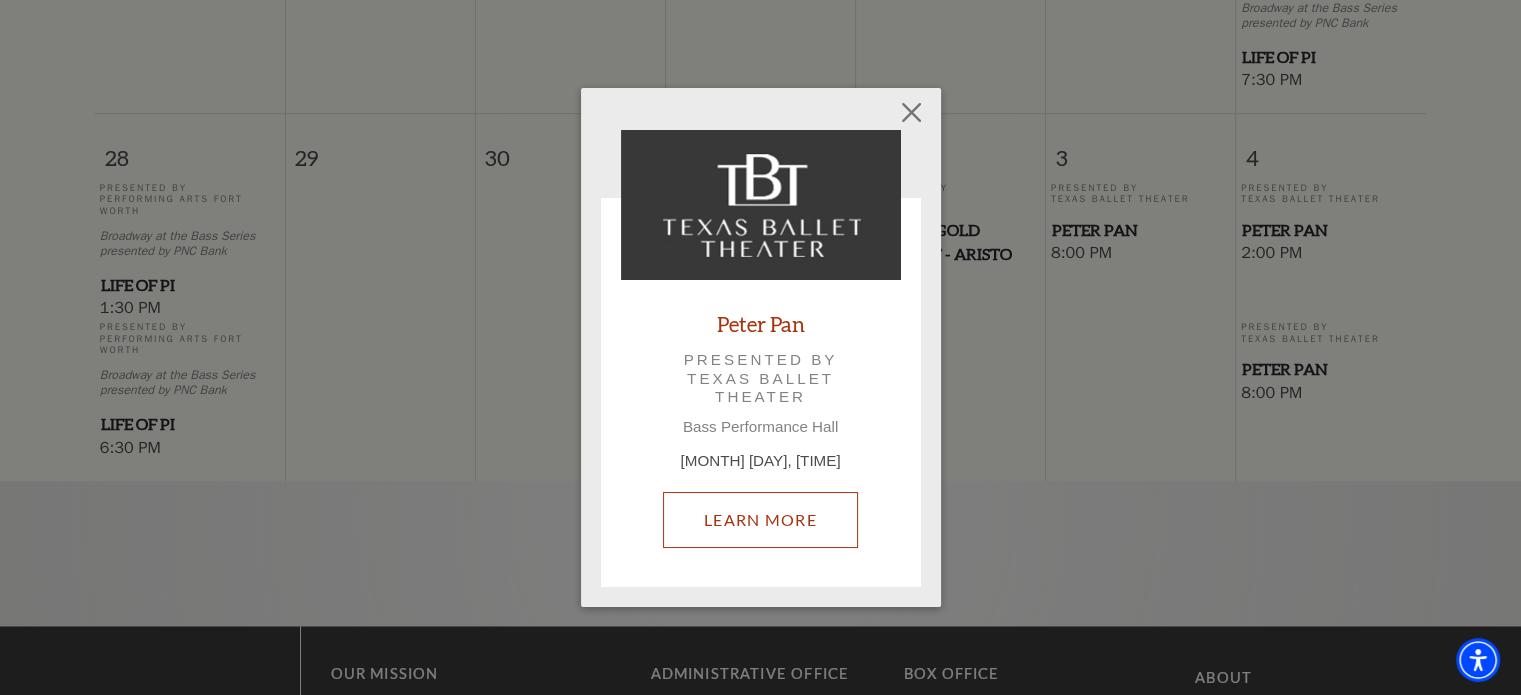 click on "Learn More" at bounding box center [760, 520] 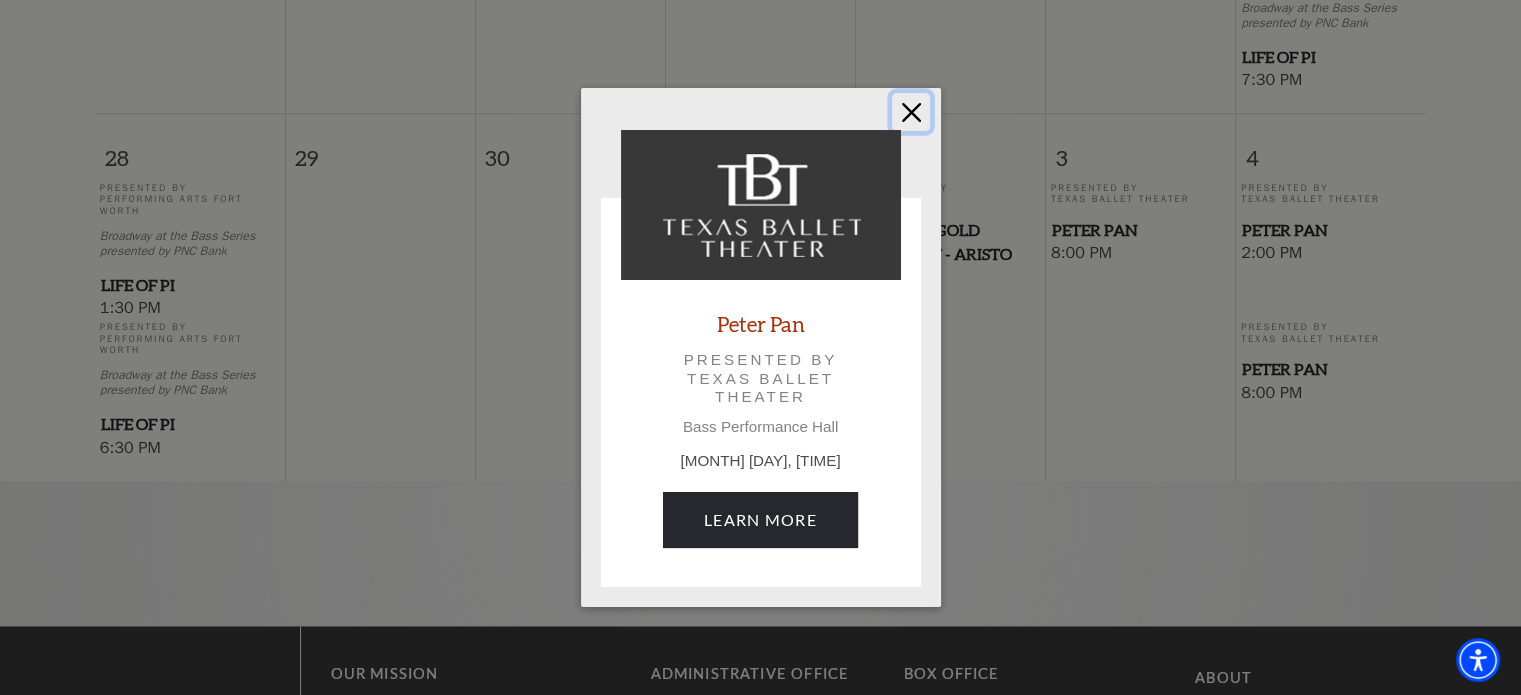 click at bounding box center (911, 112) 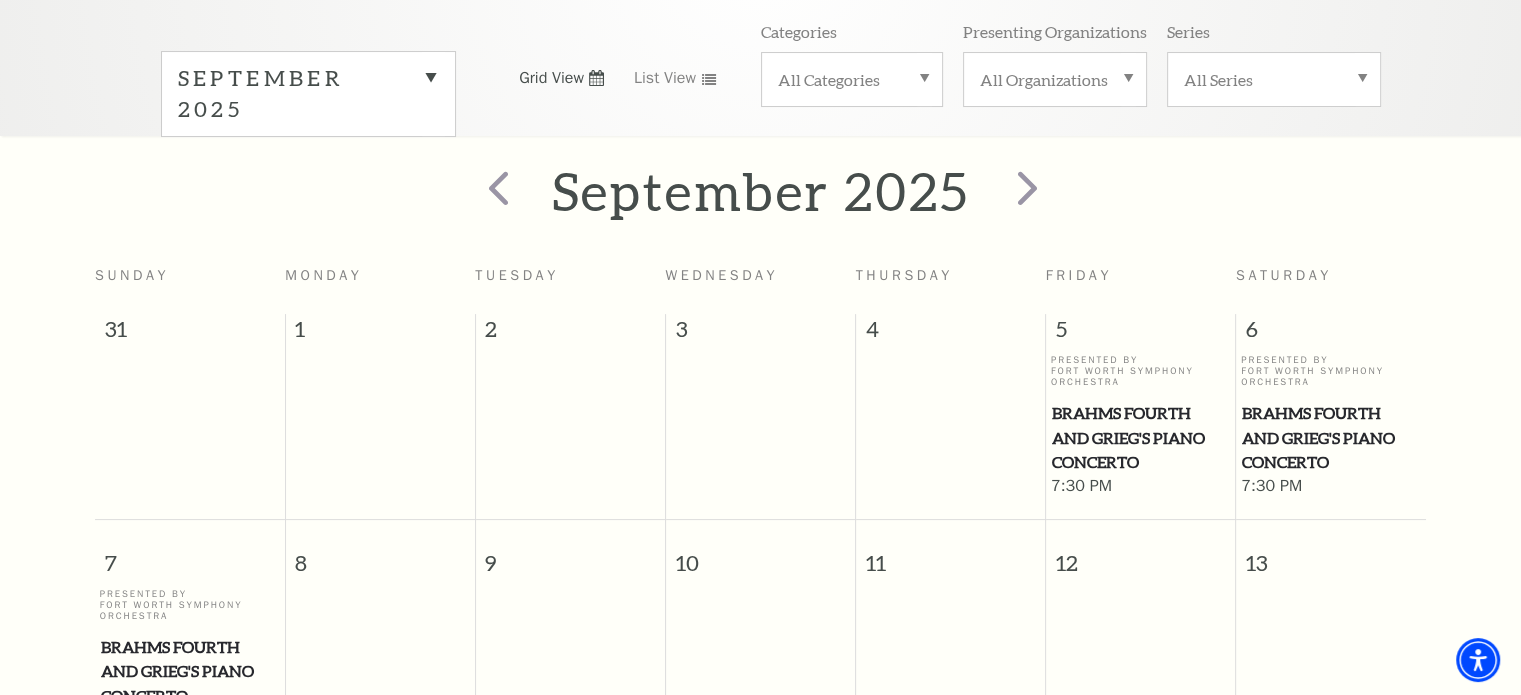 scroll, scrollTop: 0, scrollLeft: 0, axis: both 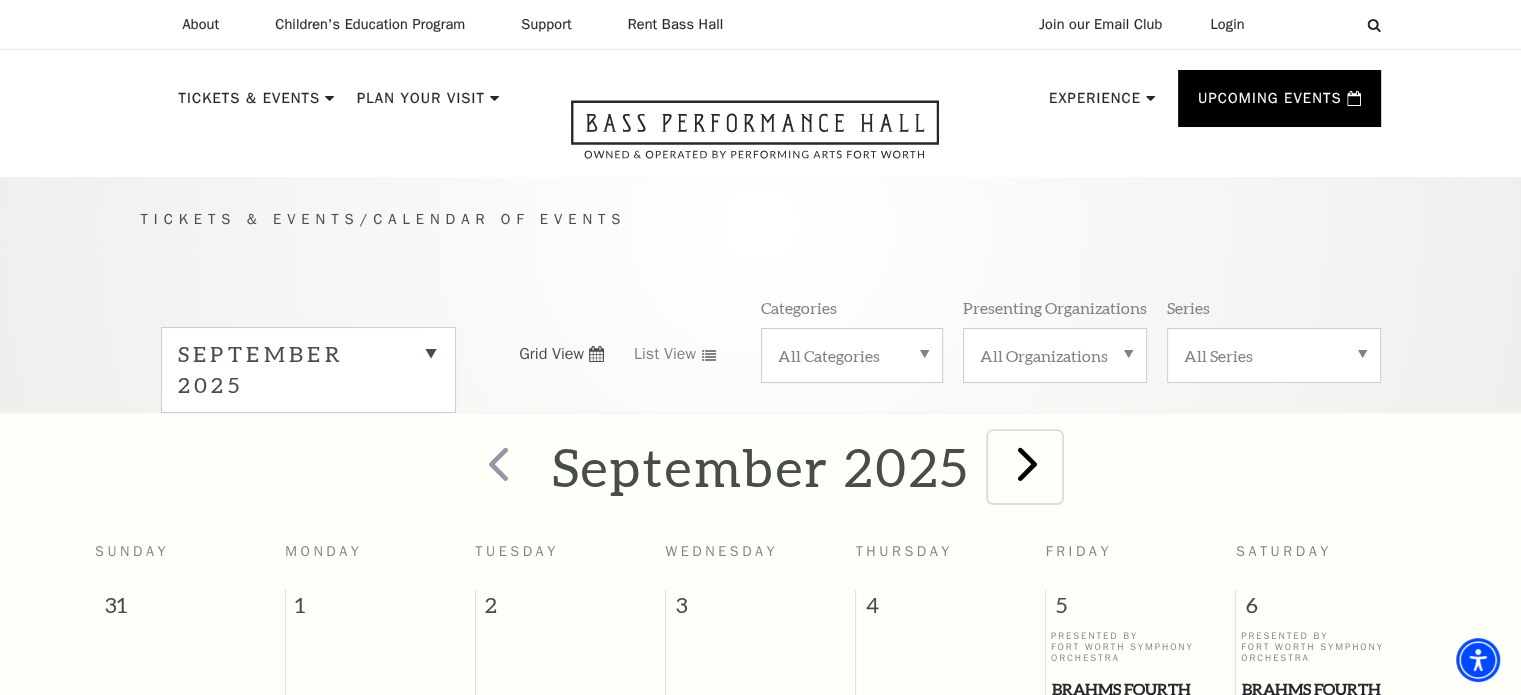 click at bounding box center [1027, 463] 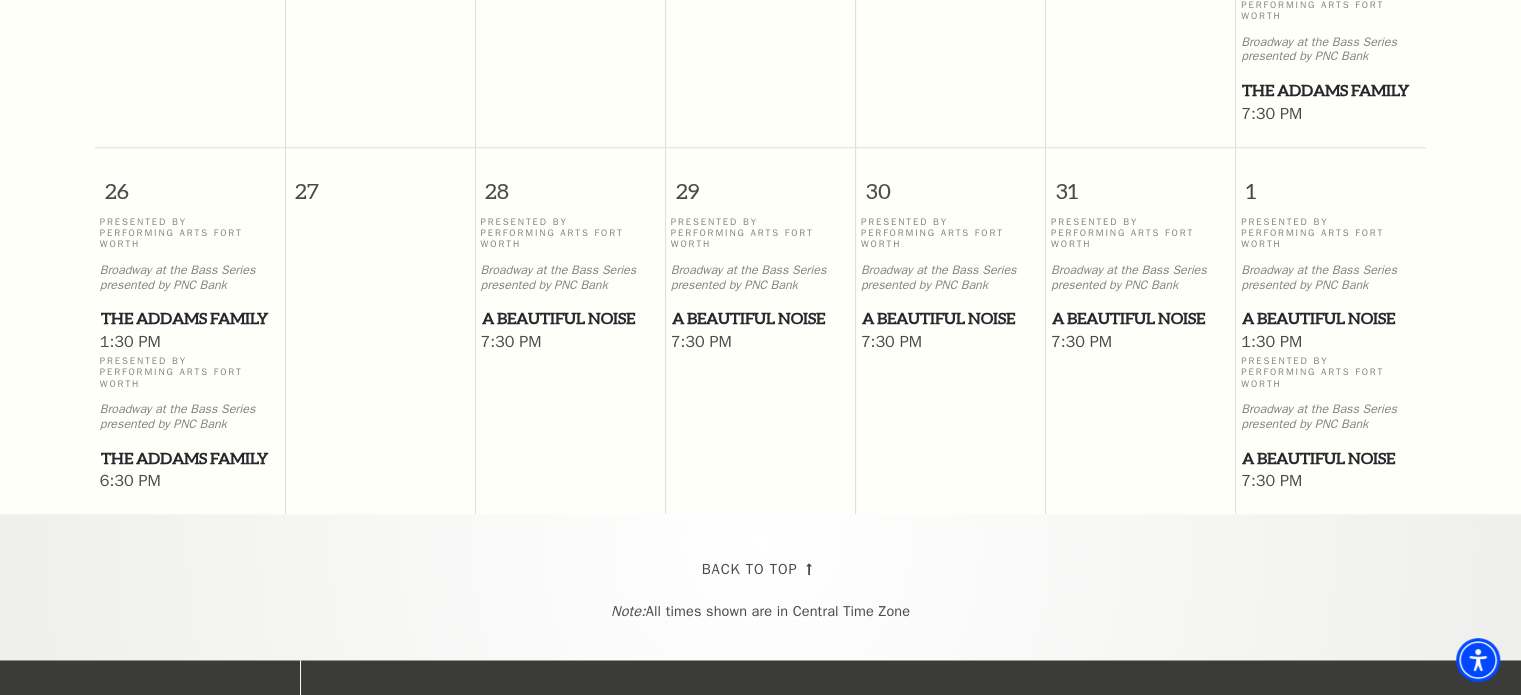 scroll, scrollTop: 1576, scrollLeft: 0, axis: vertical 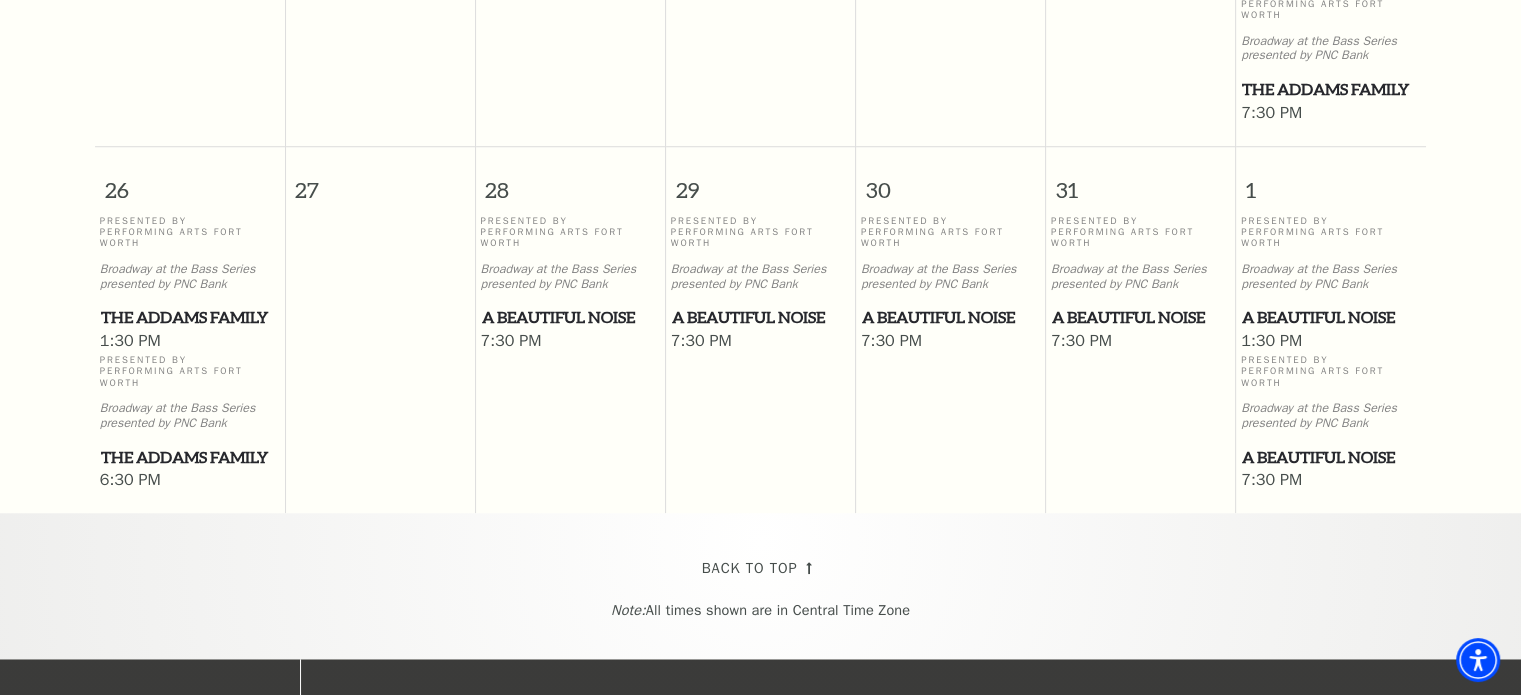 click on "A Beautiful Noise" at bounding box center (761, 317) 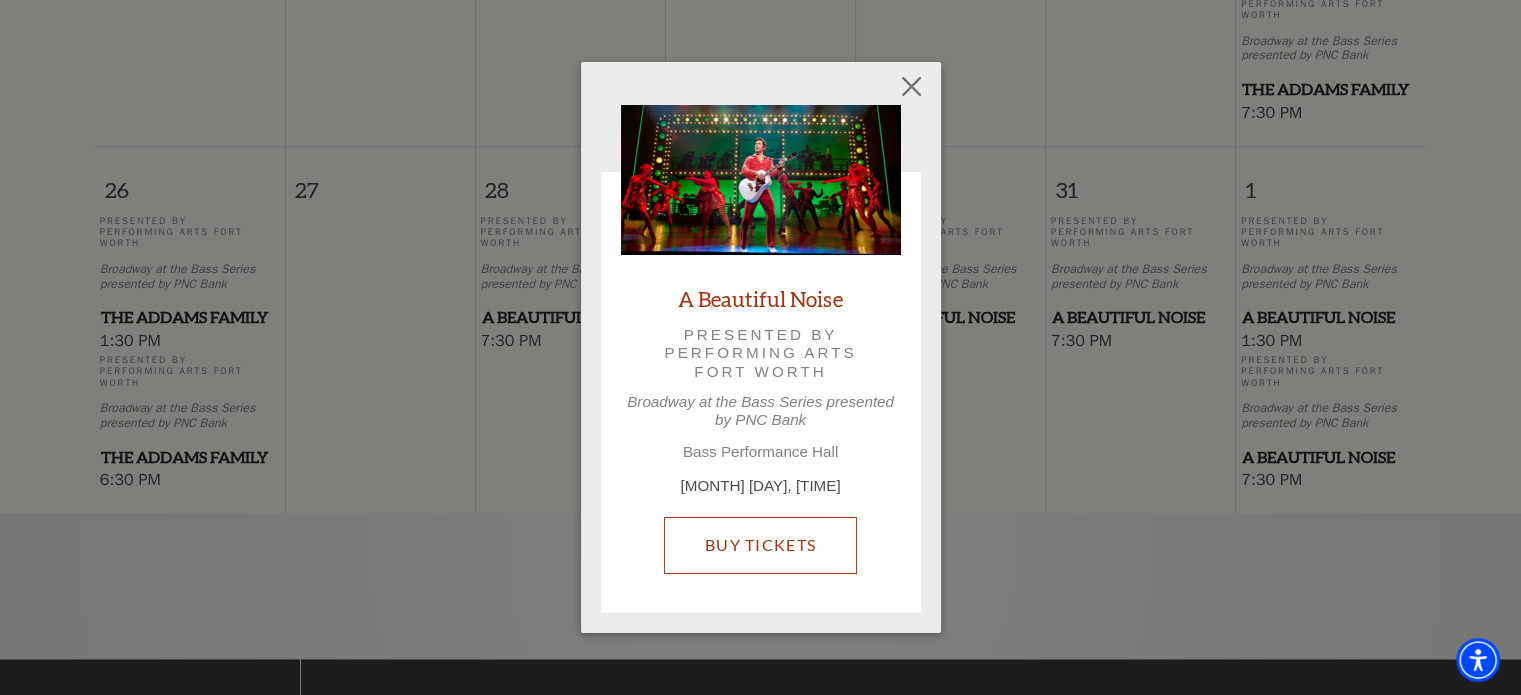 click on "Buy Tickets" at bounding box center [760, 545] 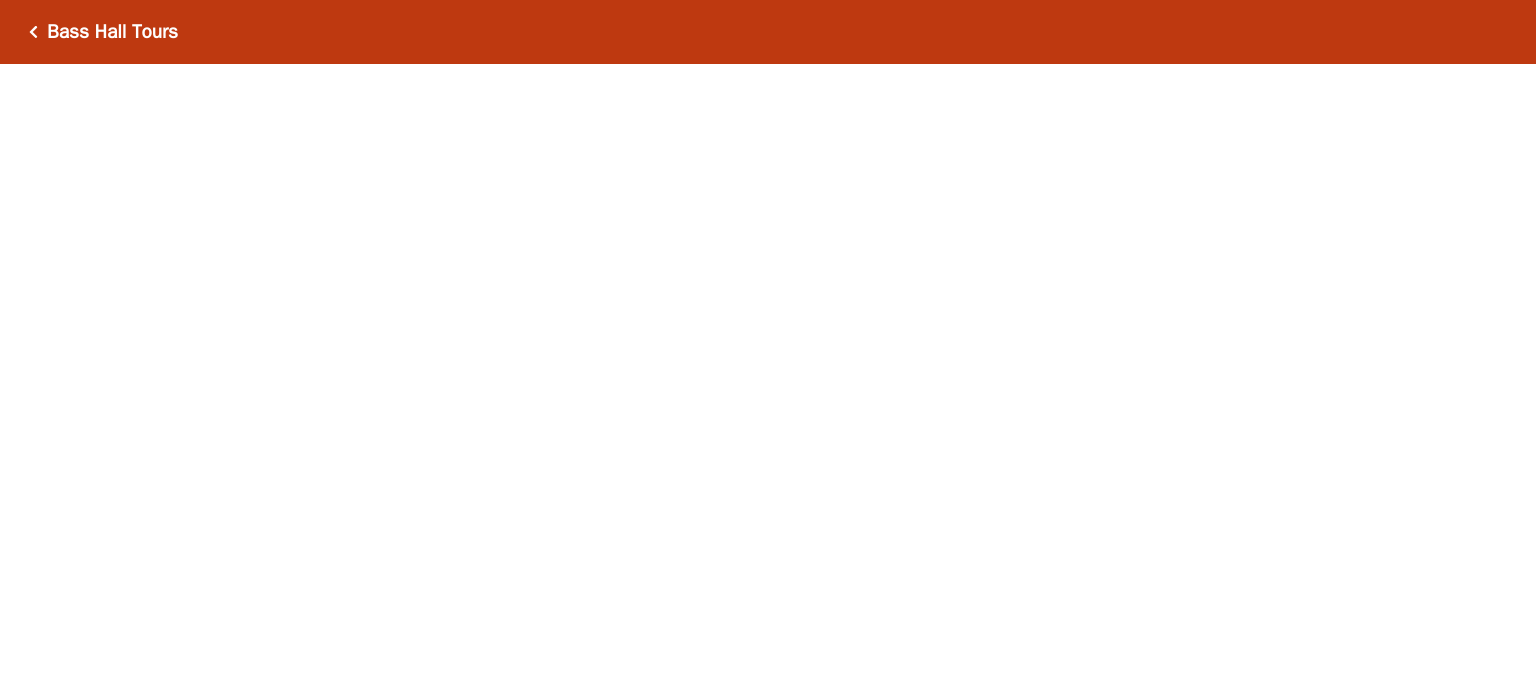 scroll, scrollTop: 0, scrollLeft: 0, axis: both 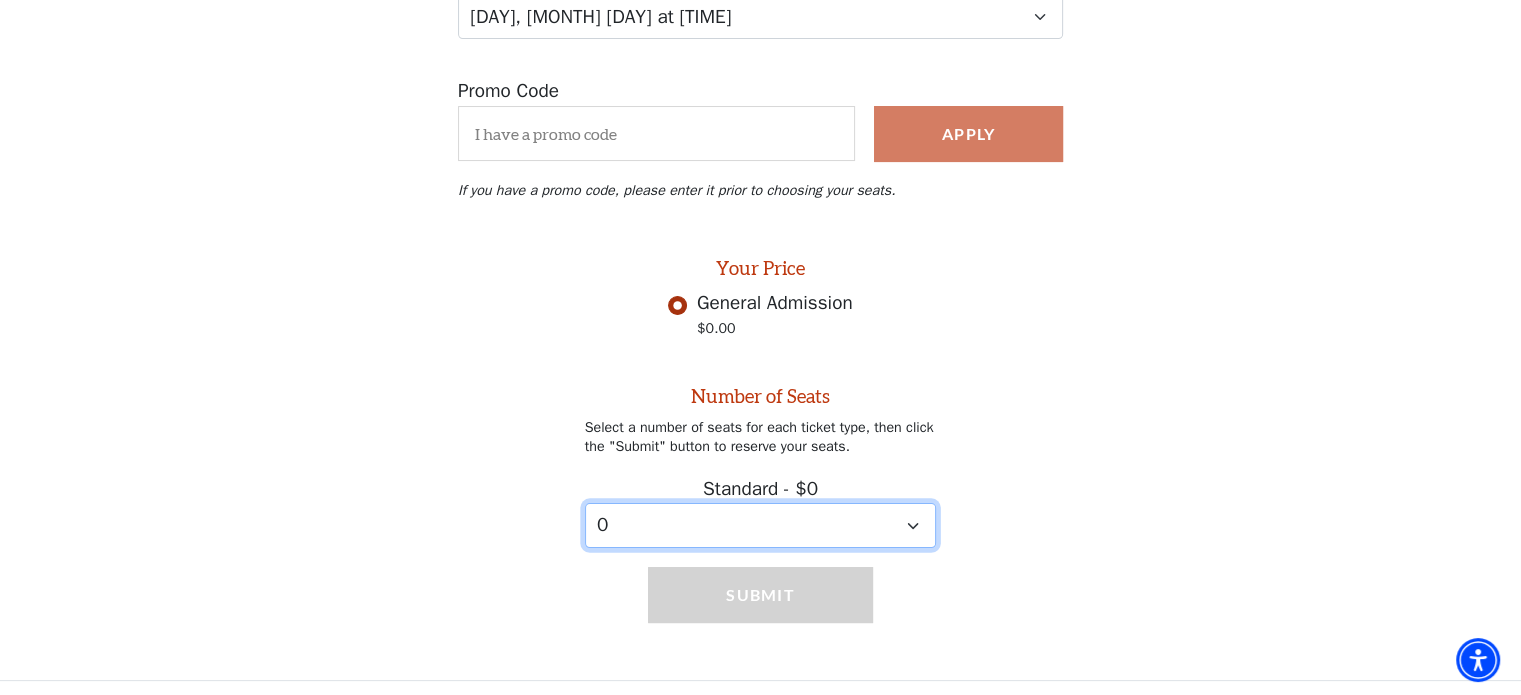 click on "0 1 2 3 4 5 6 7 8 9" at bounding box center (761, 525) 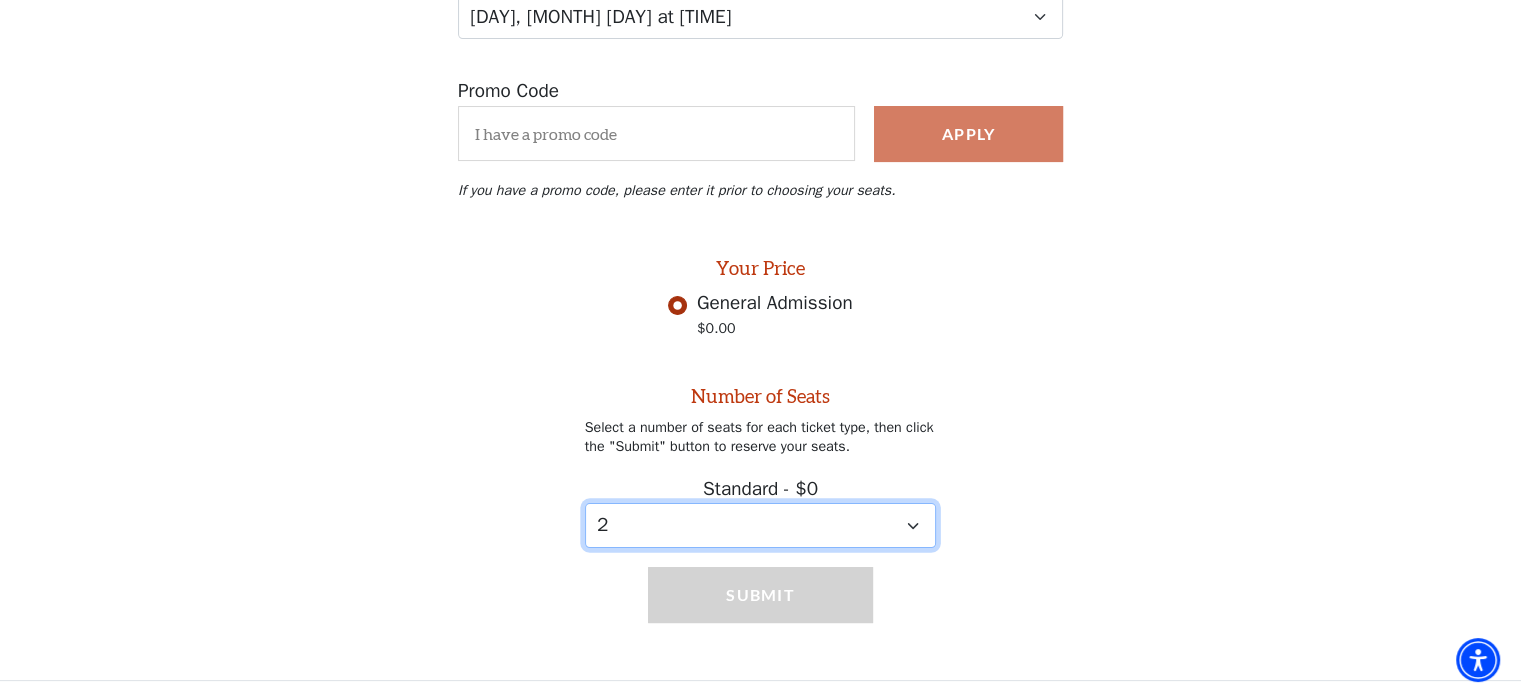 click on "0 1 2 3 4 5 6 7 8 9" at bounding box center (761, 525) 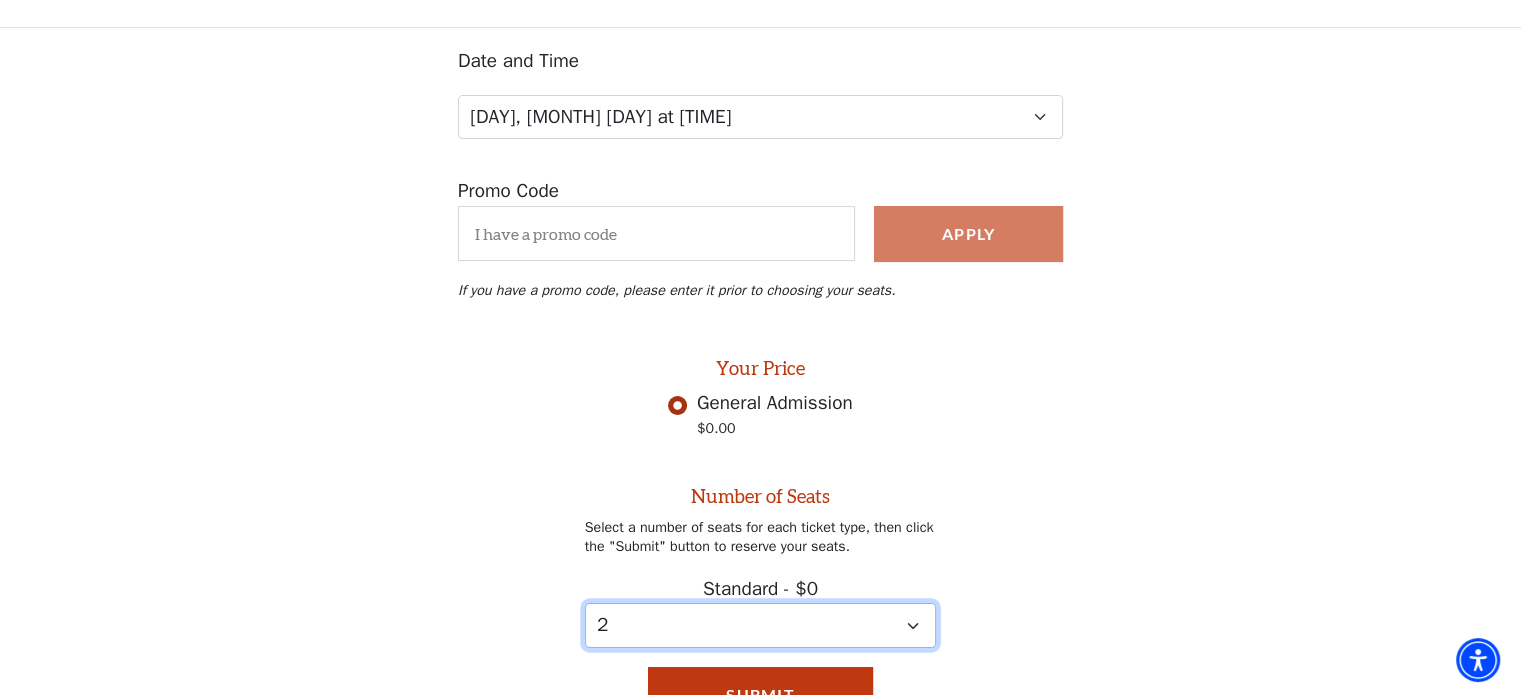 scroll, scrollTop: 246, scrollLeft: 0, axis: vertical 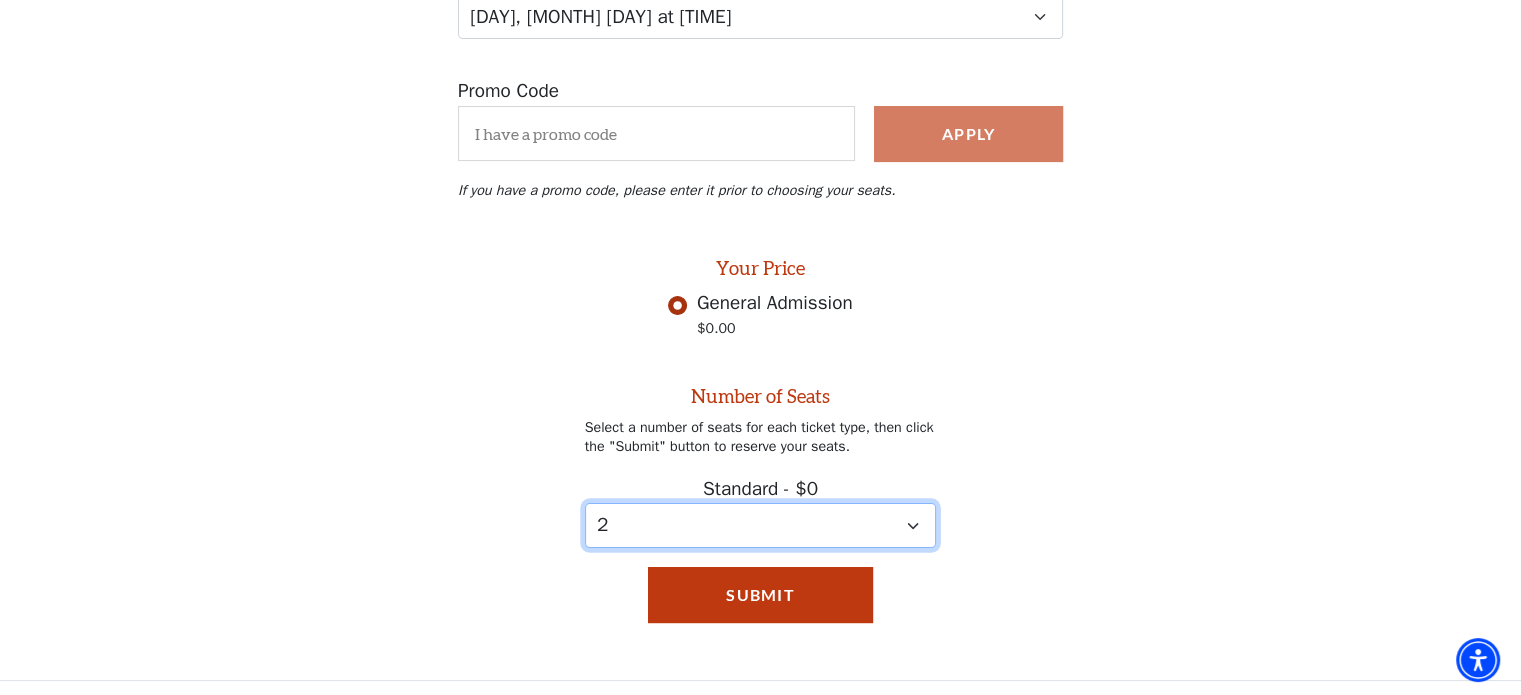 click on "0 1 2 3 4 5 6 7 8 9" at bounding box center [761, 525] 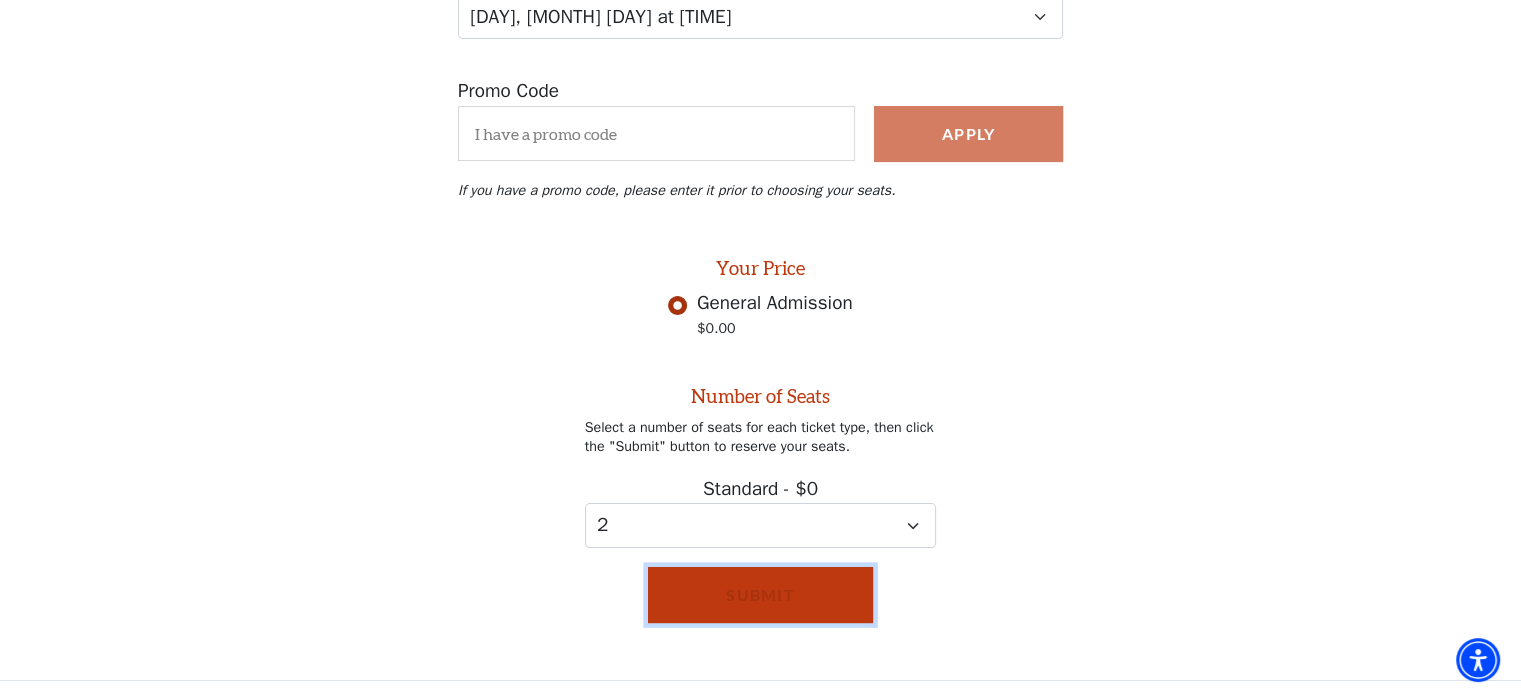 click on "Submit" at bounding box center [760, 595] 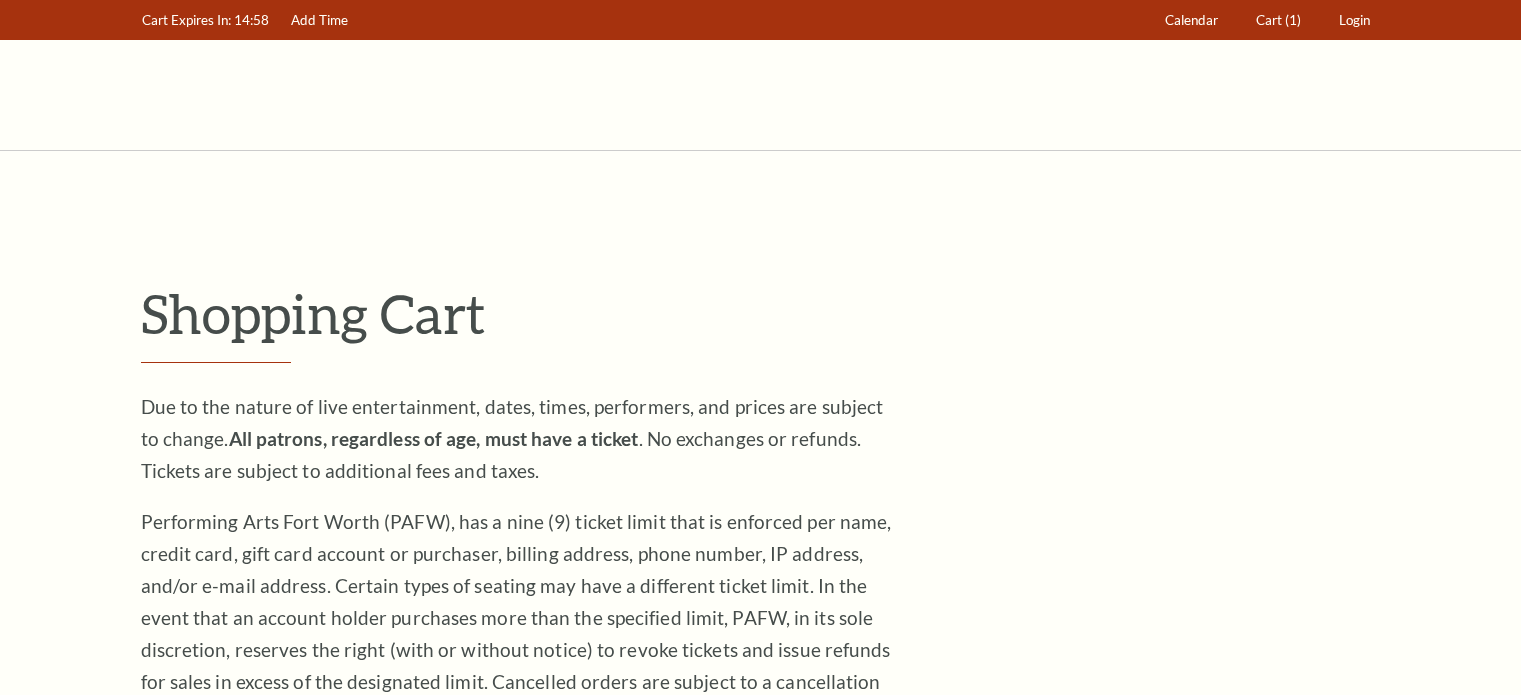scroll, scrollTop: 0, scrollLeft: 0, axis: both 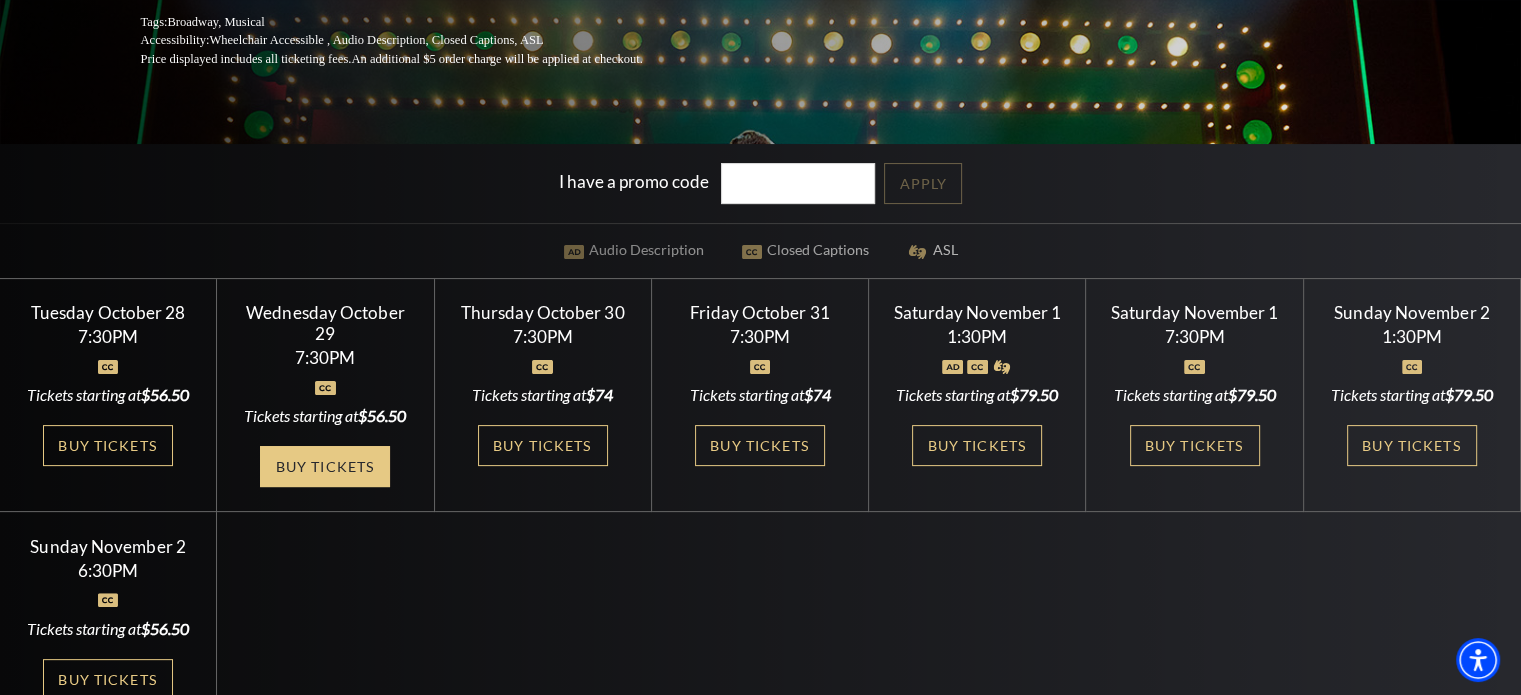 click on "Buy Tickets" at bounding box center (325, 466) 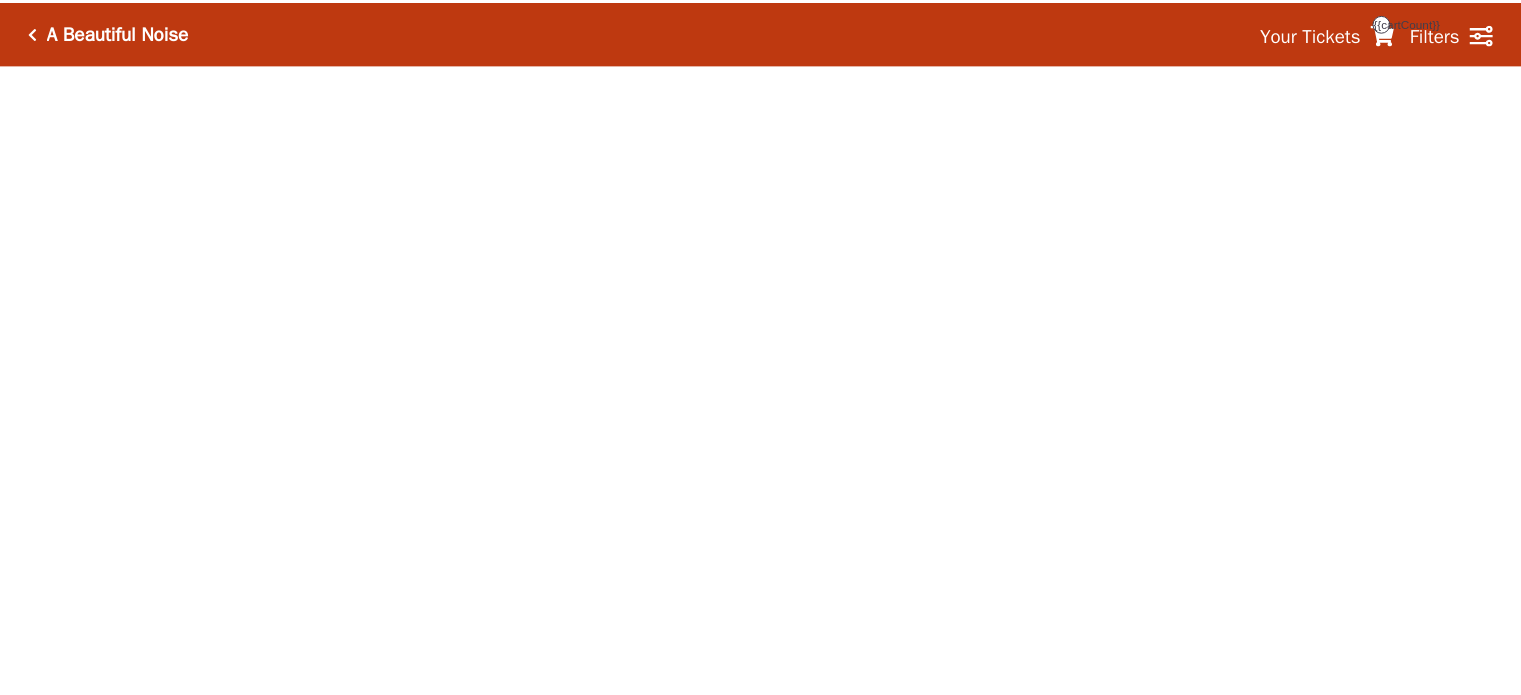 scroll, scrollTop: 0, scrollLeft: 0, axis: both 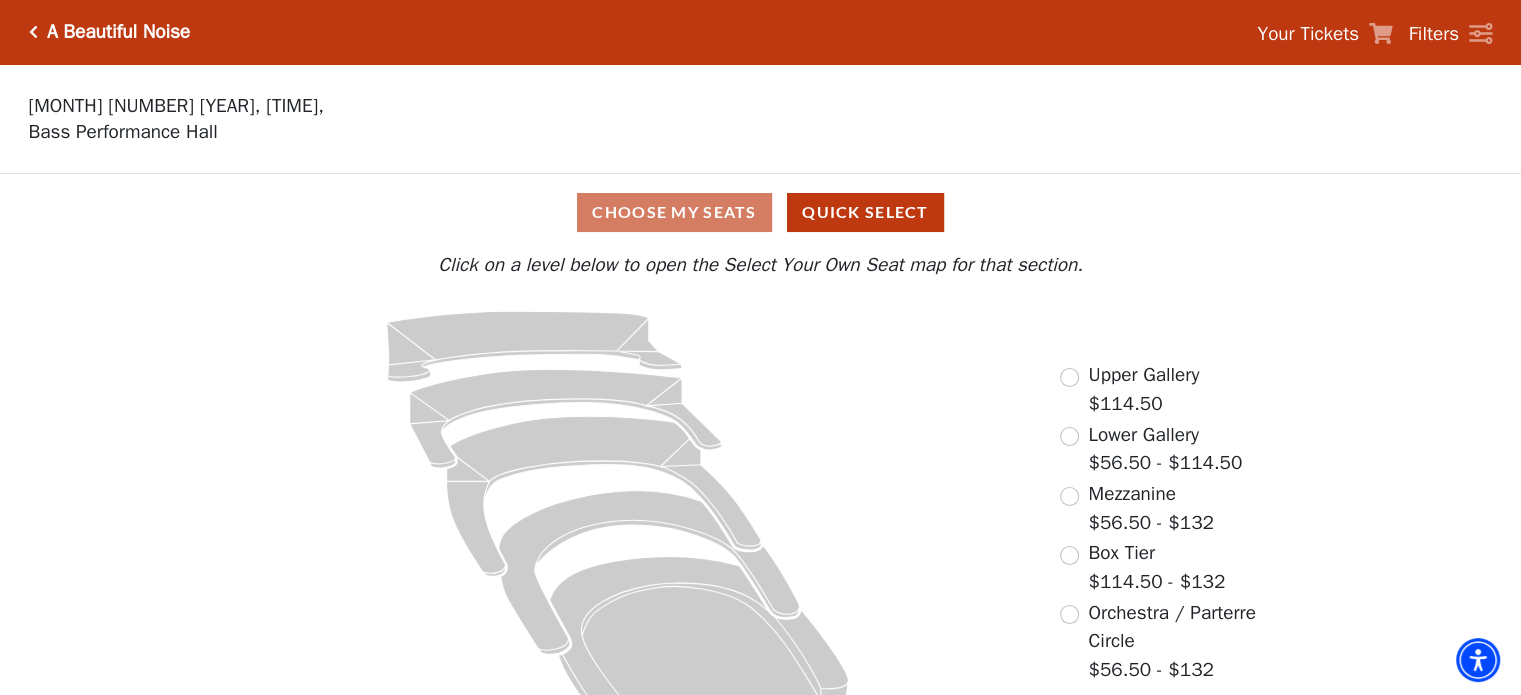 click on "Choose My Seats
Quick Select" at bounding box center (760, 212) 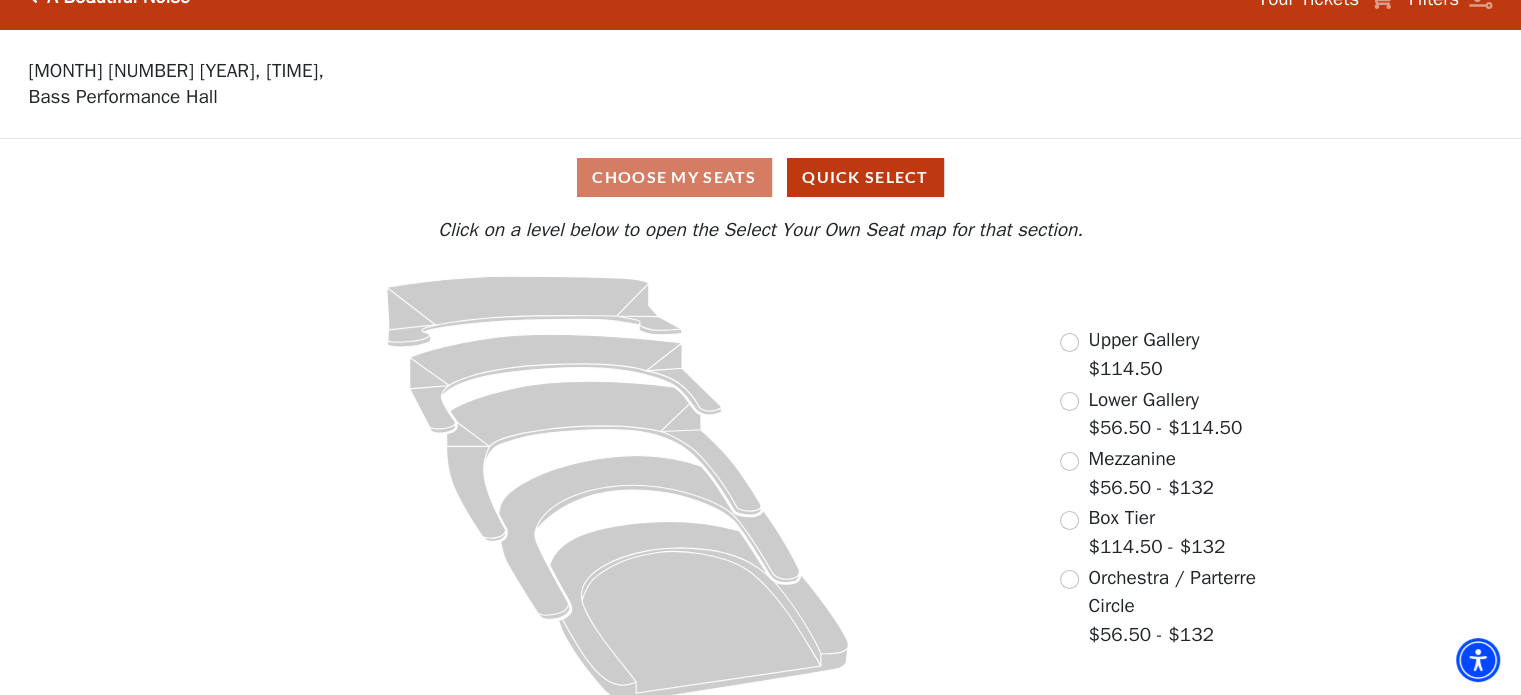 scroll, scrollTop: 53, scrollLeft: 0, axis: vertical 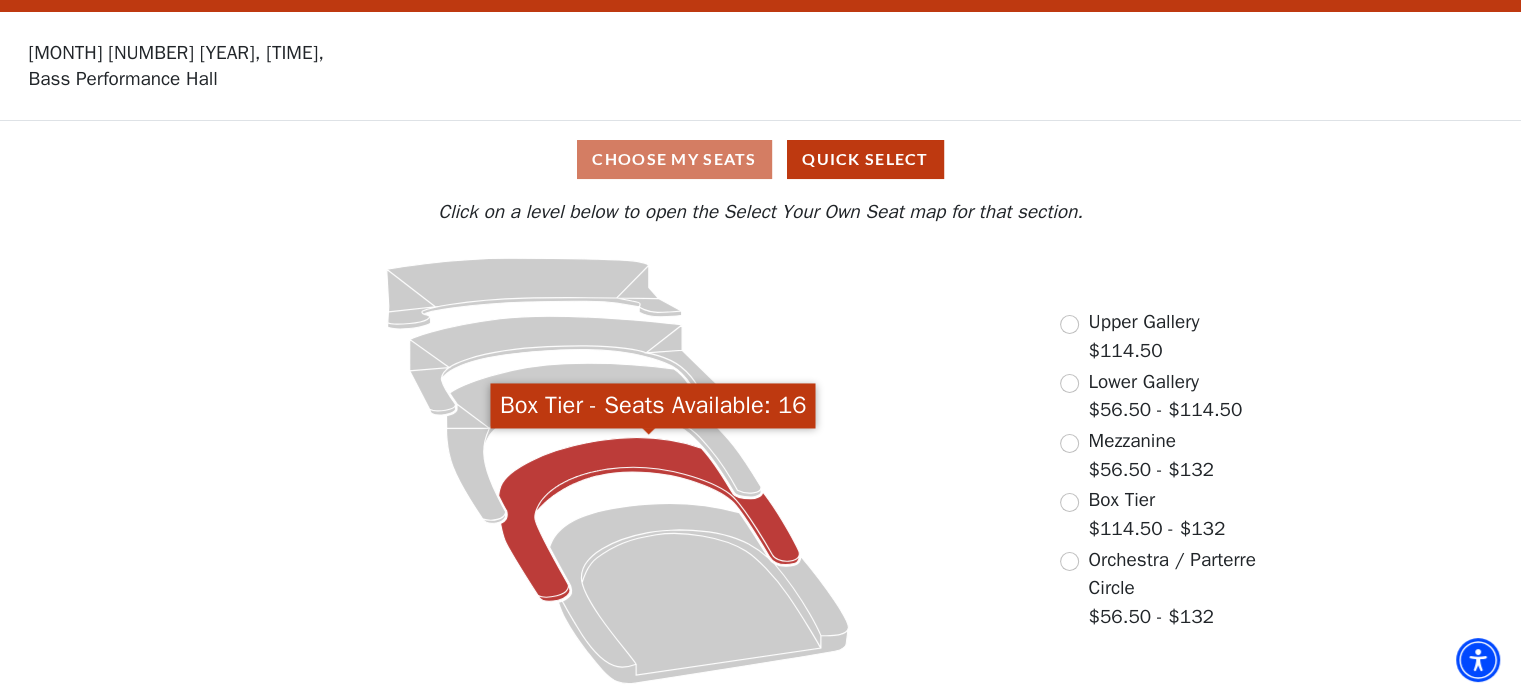 click 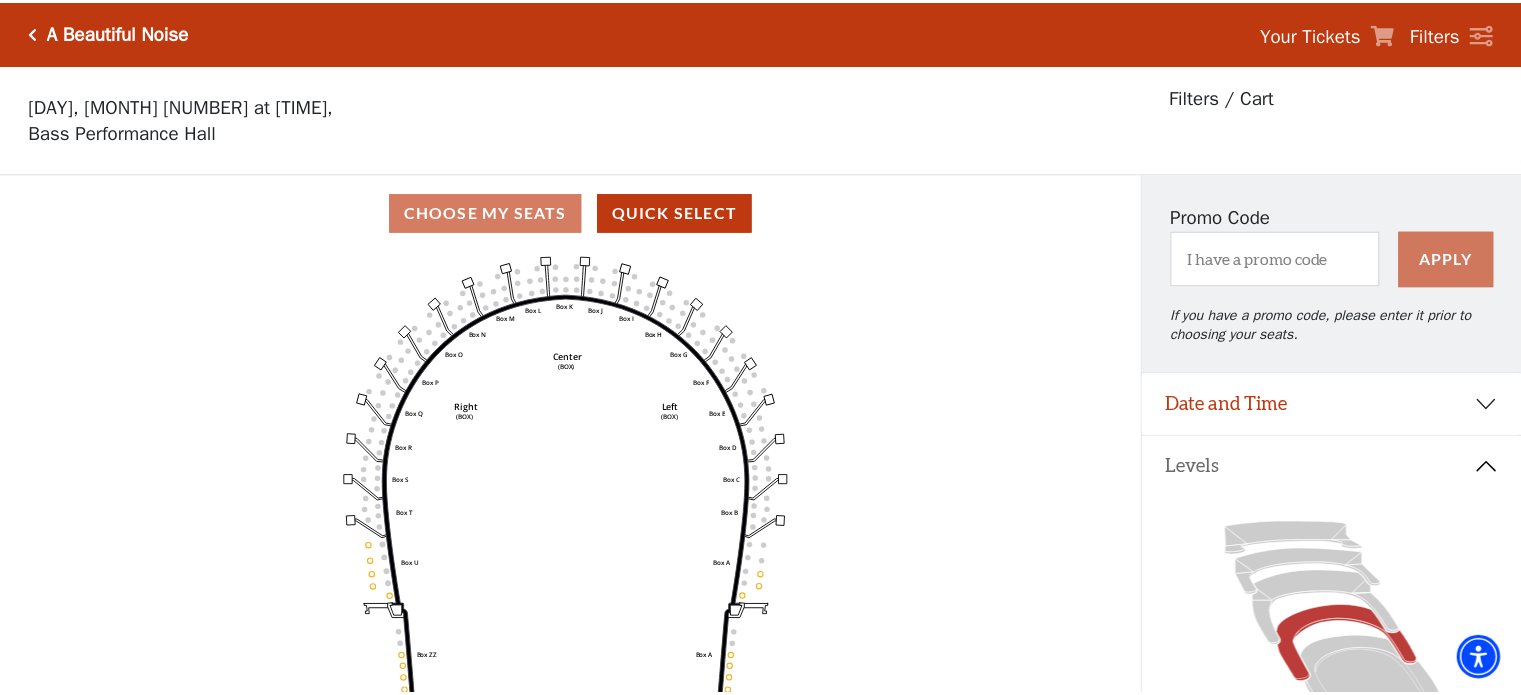 scroll, scrollTop: 92, scrollLeft: 0, axis: vertical 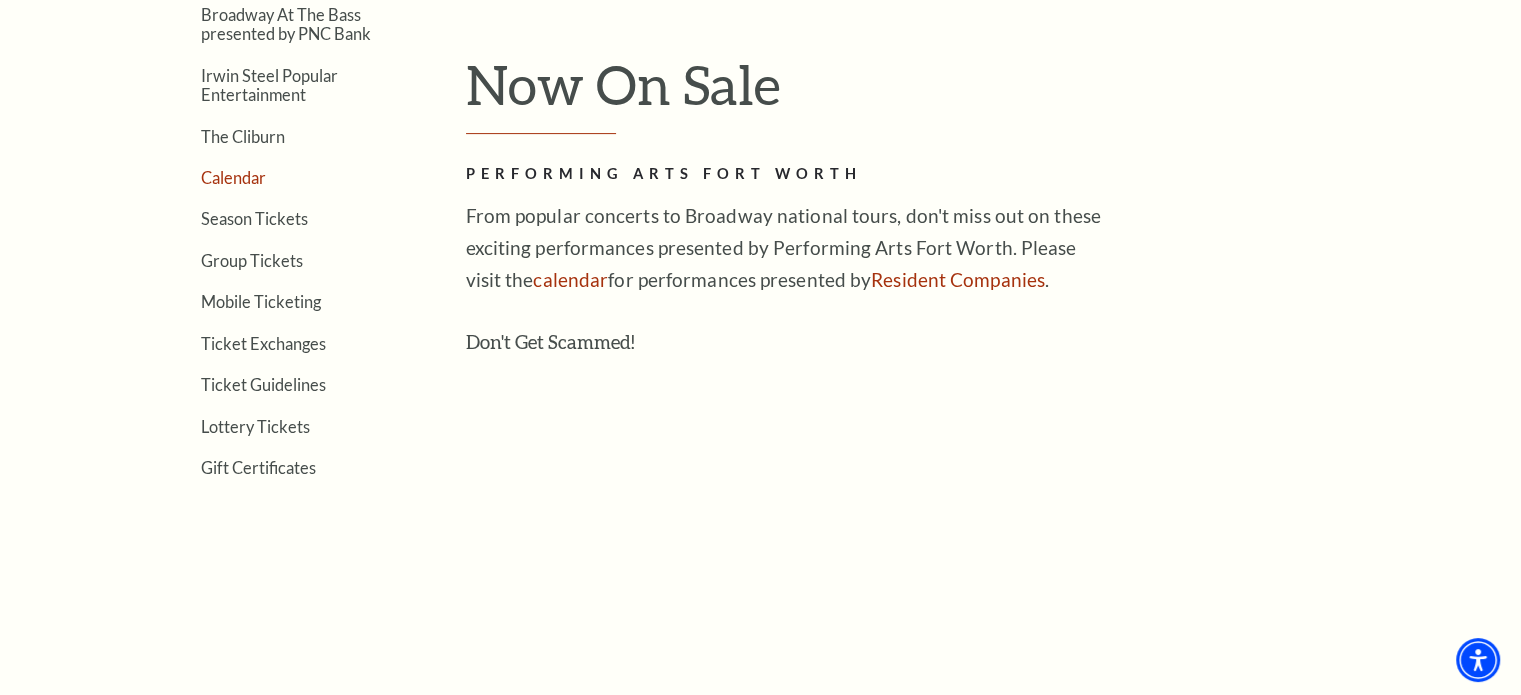 click on "Calendar" at bounding box center (233, 177) 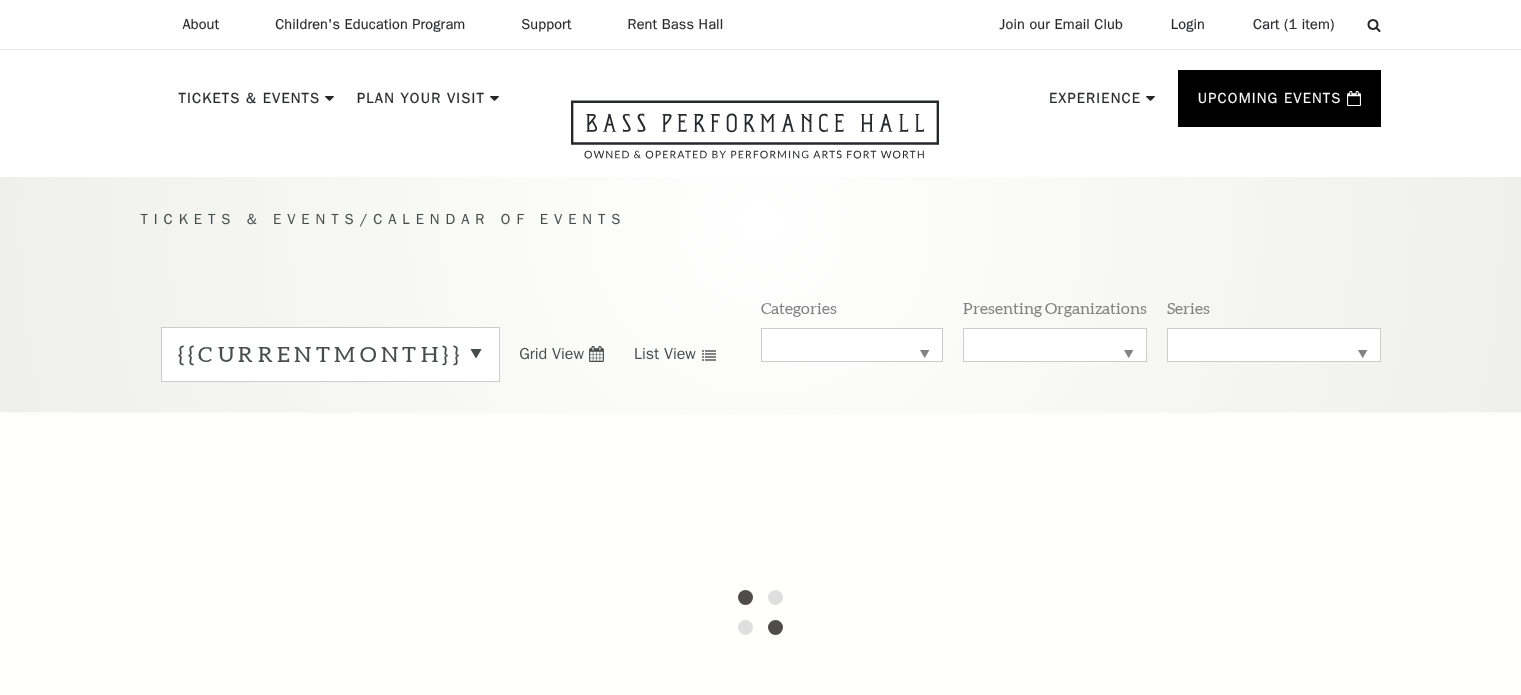 scroll, scrollTop: 0, scrollLeft: 0, axis: both 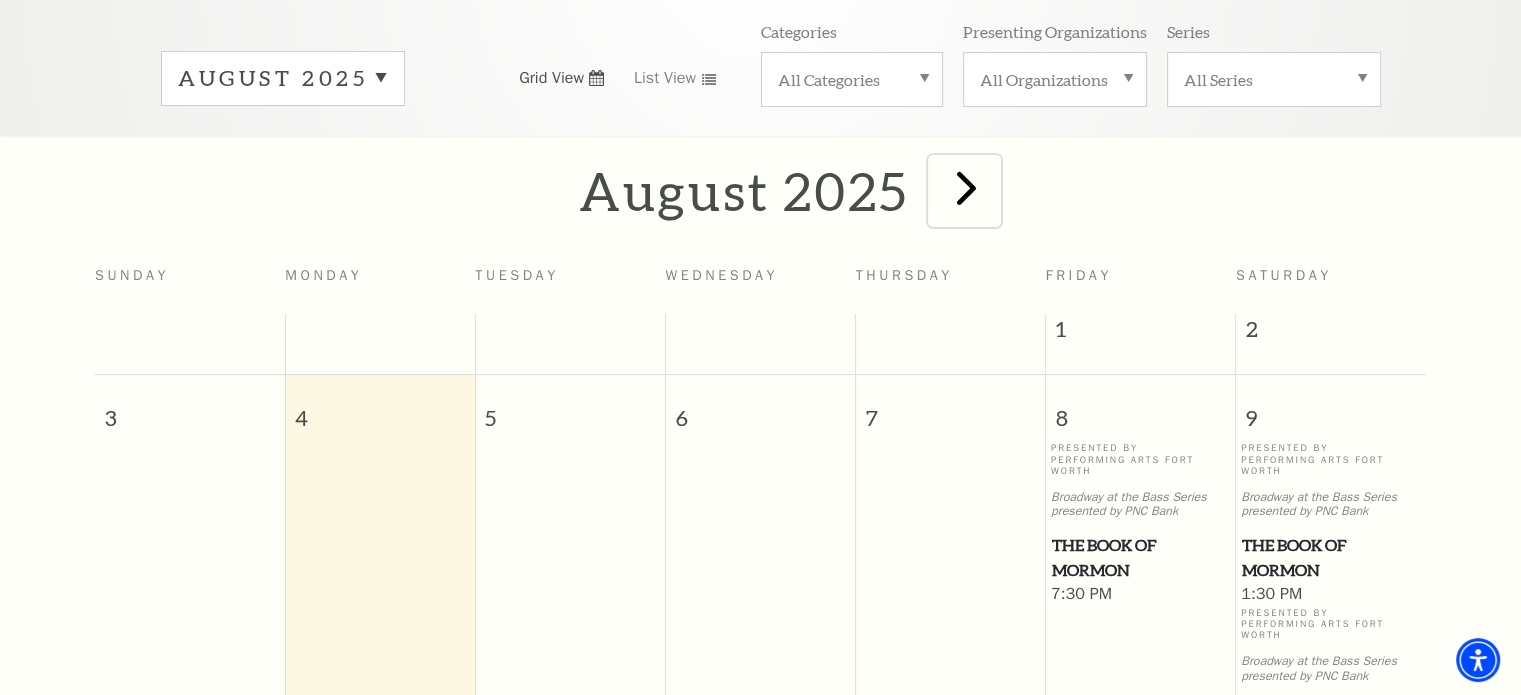click at bounding box center (966, 187) 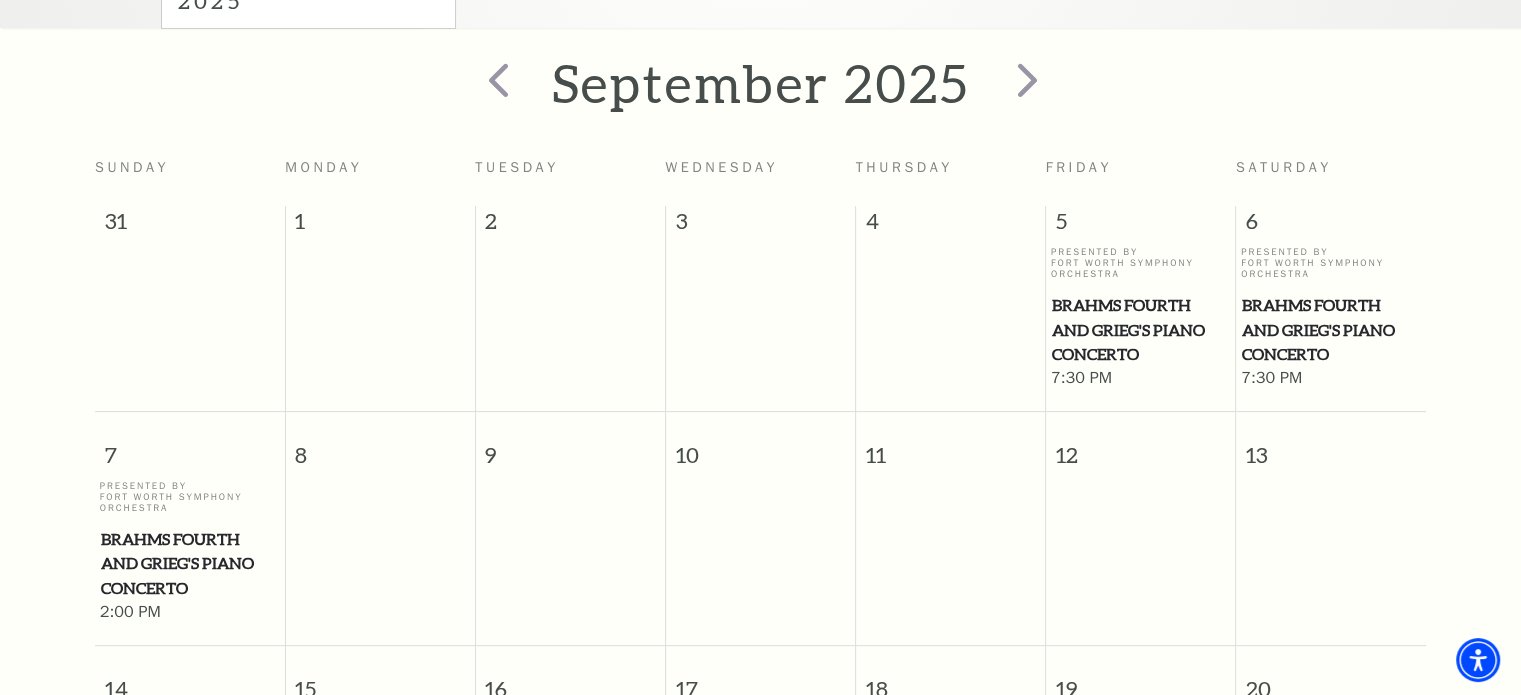 scroll, scrollTop: 0, scrollLeft: 0, axis: both 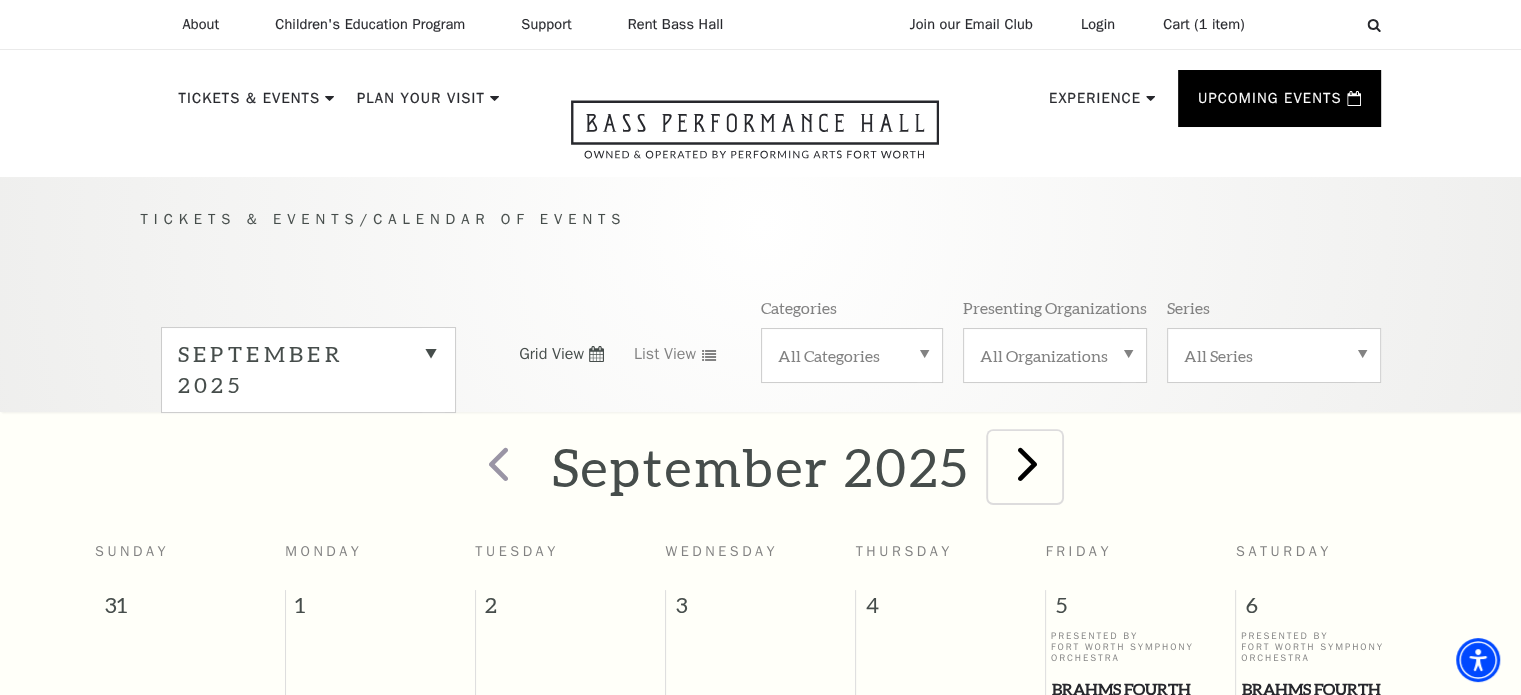 click at bounding box center (1027, 463) 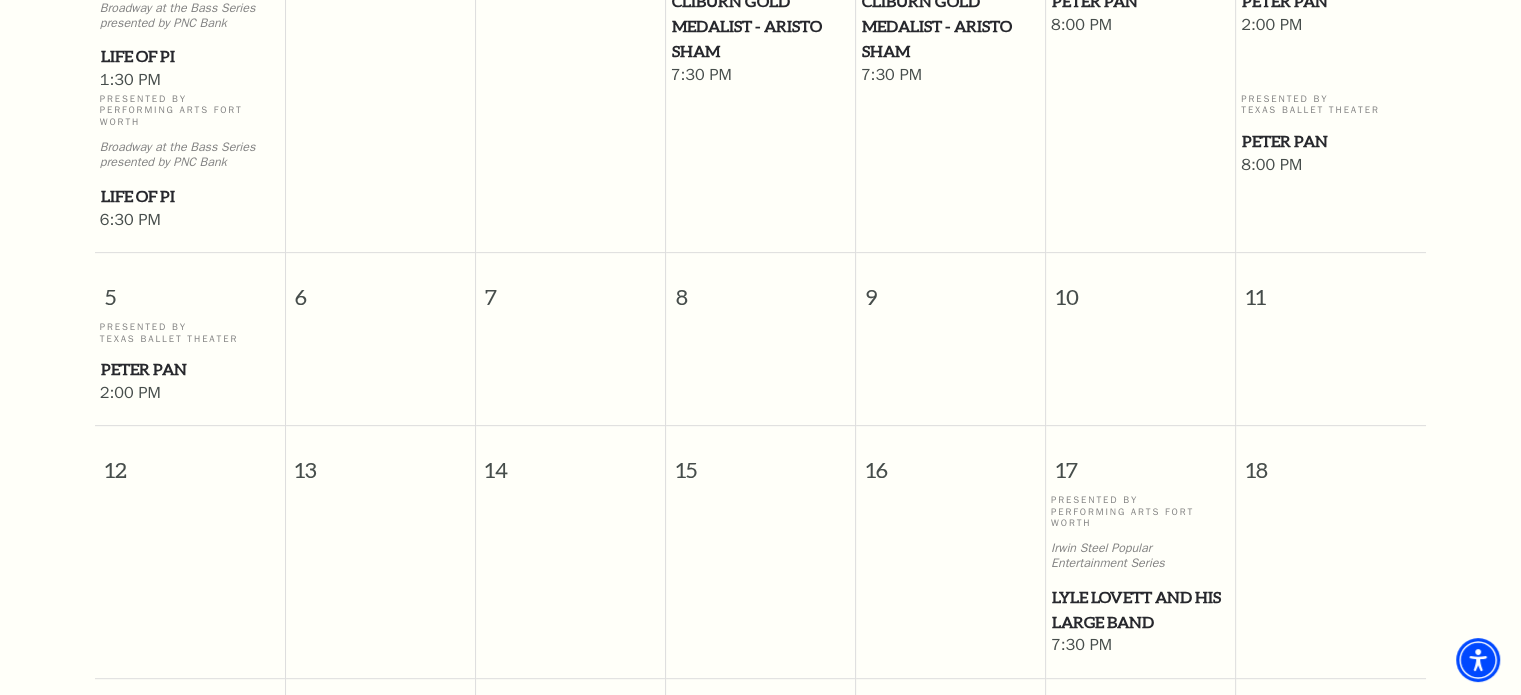 scroll, scrollTop: 0, scrollLeft: 0, axis: both 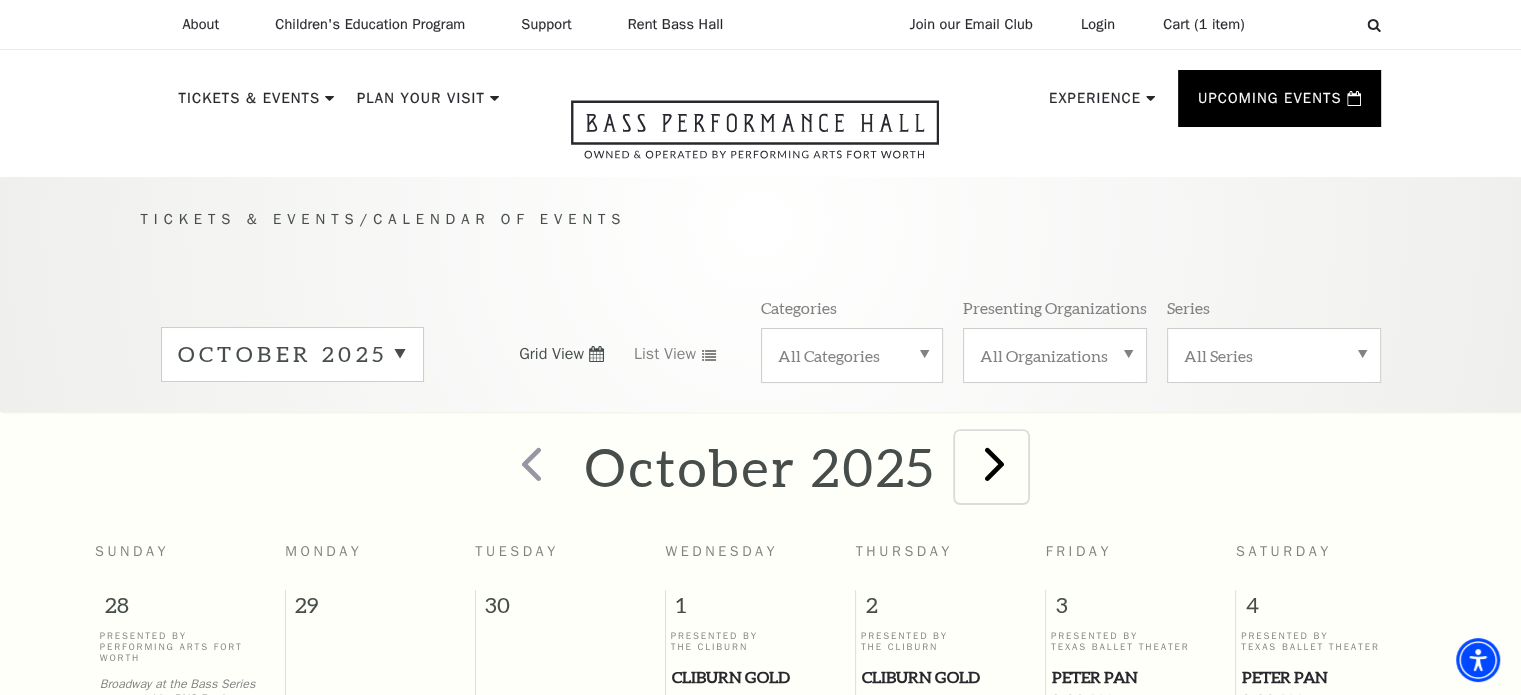 click at bounding box center [994, 463] 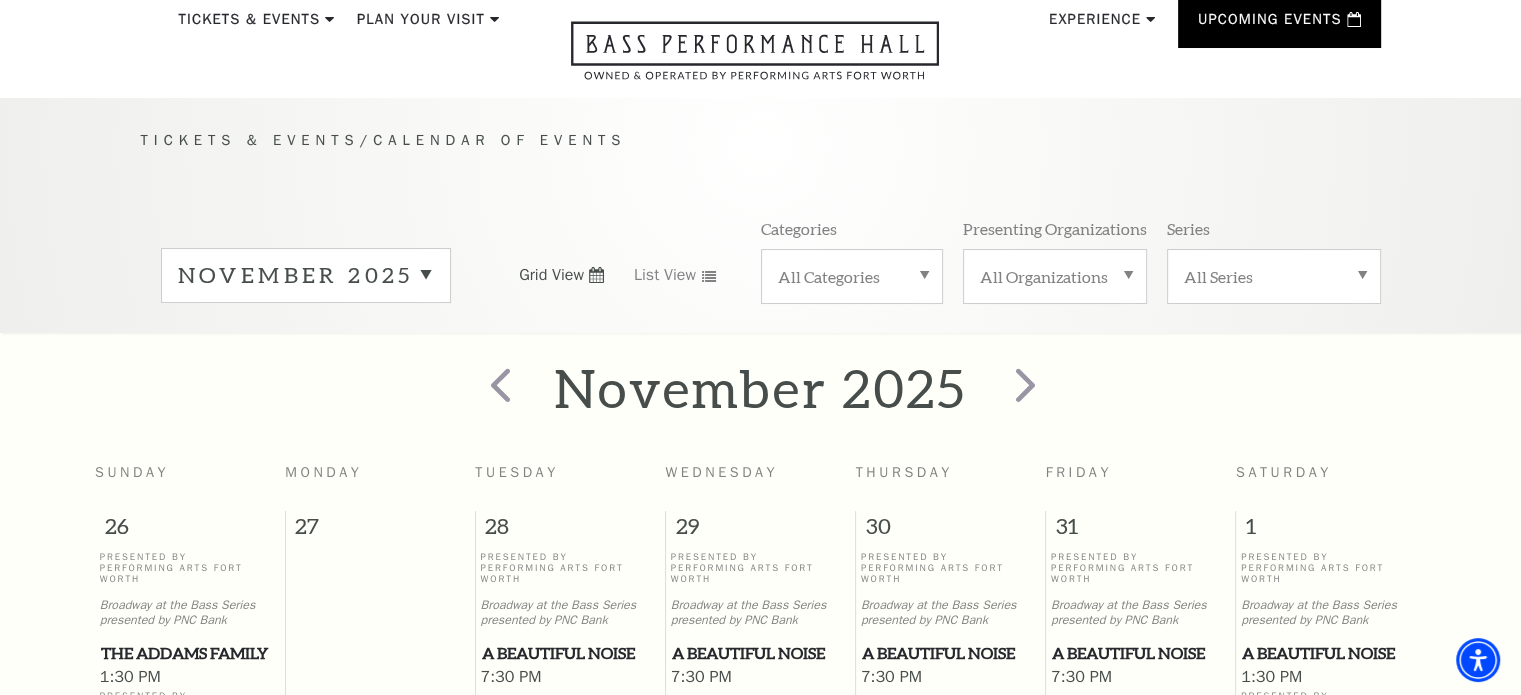 scroll, scrollTop: 0, scrollLeft: 0, axis: both 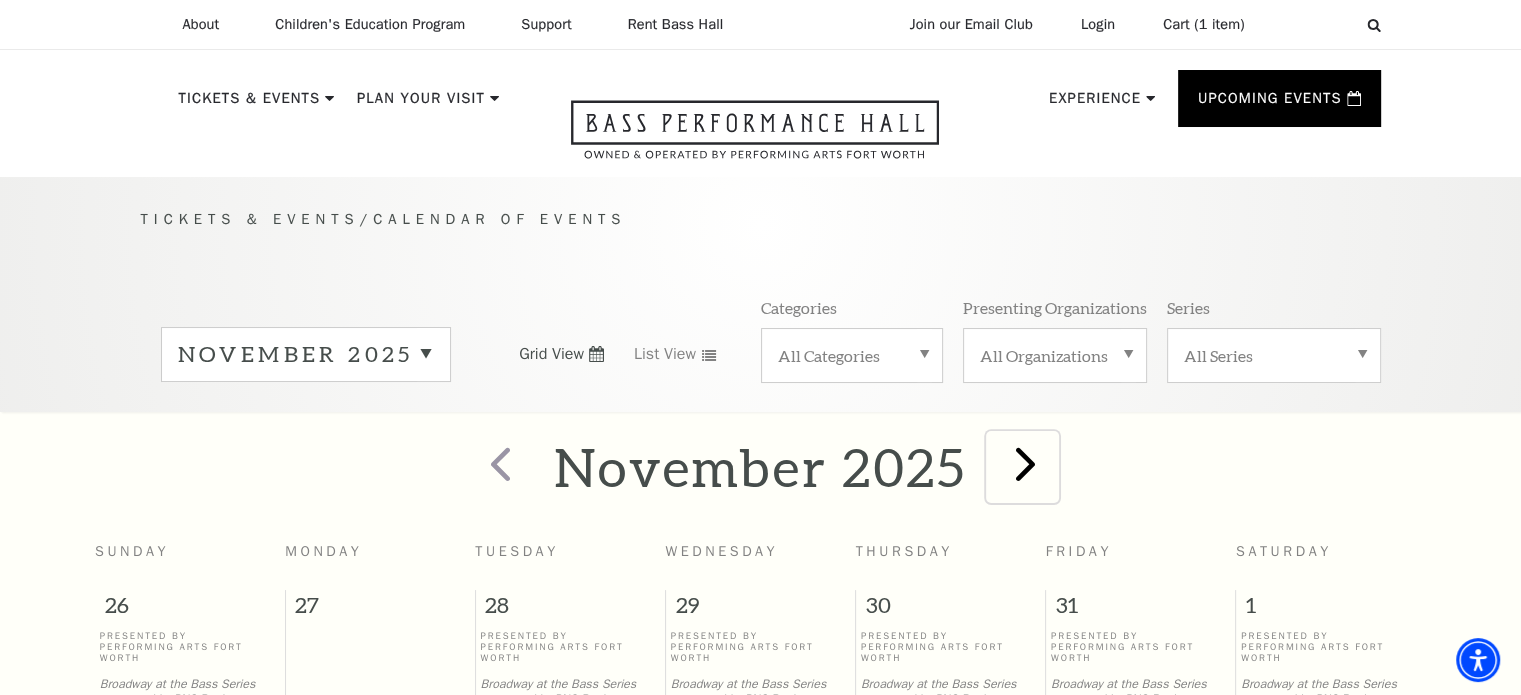 click at bounding box center (1025, 463) 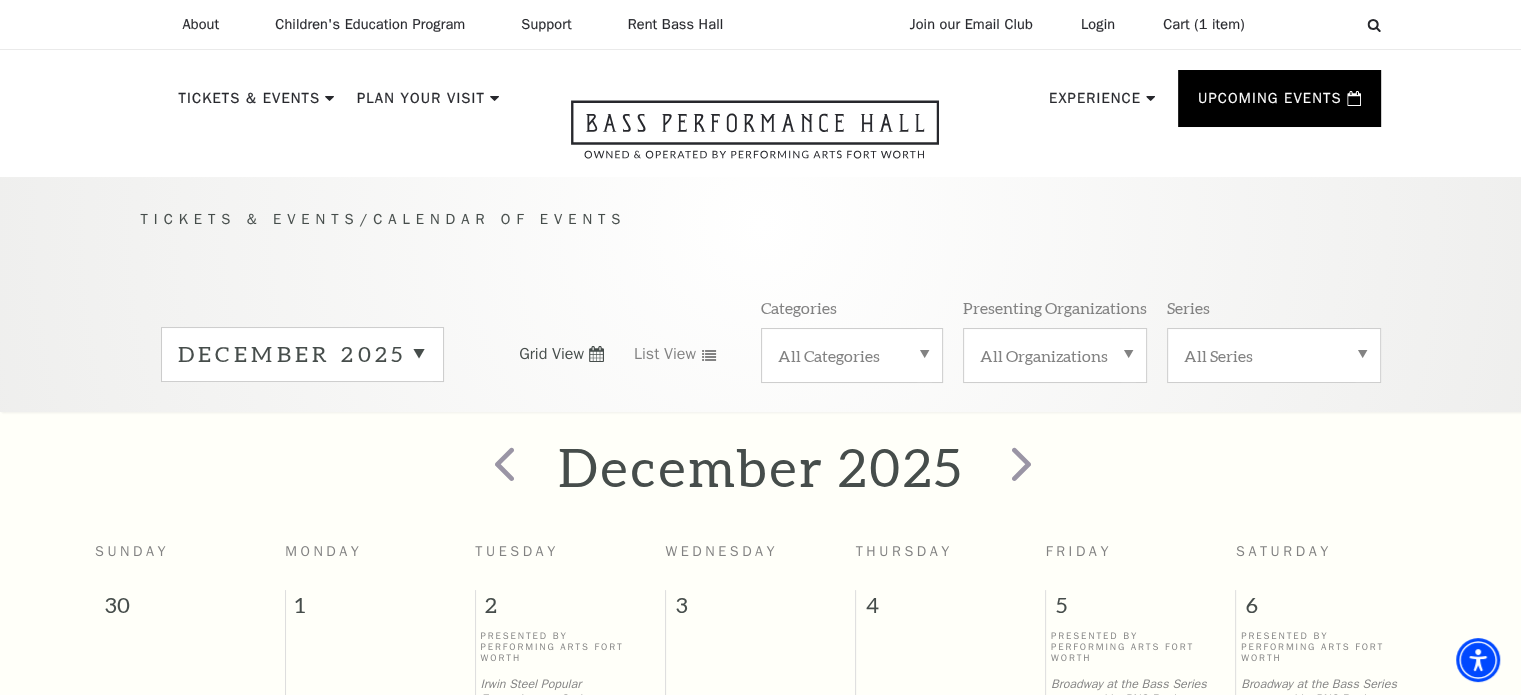 scroll, scrollTop: 0, scrollLeft: 0, axis: both 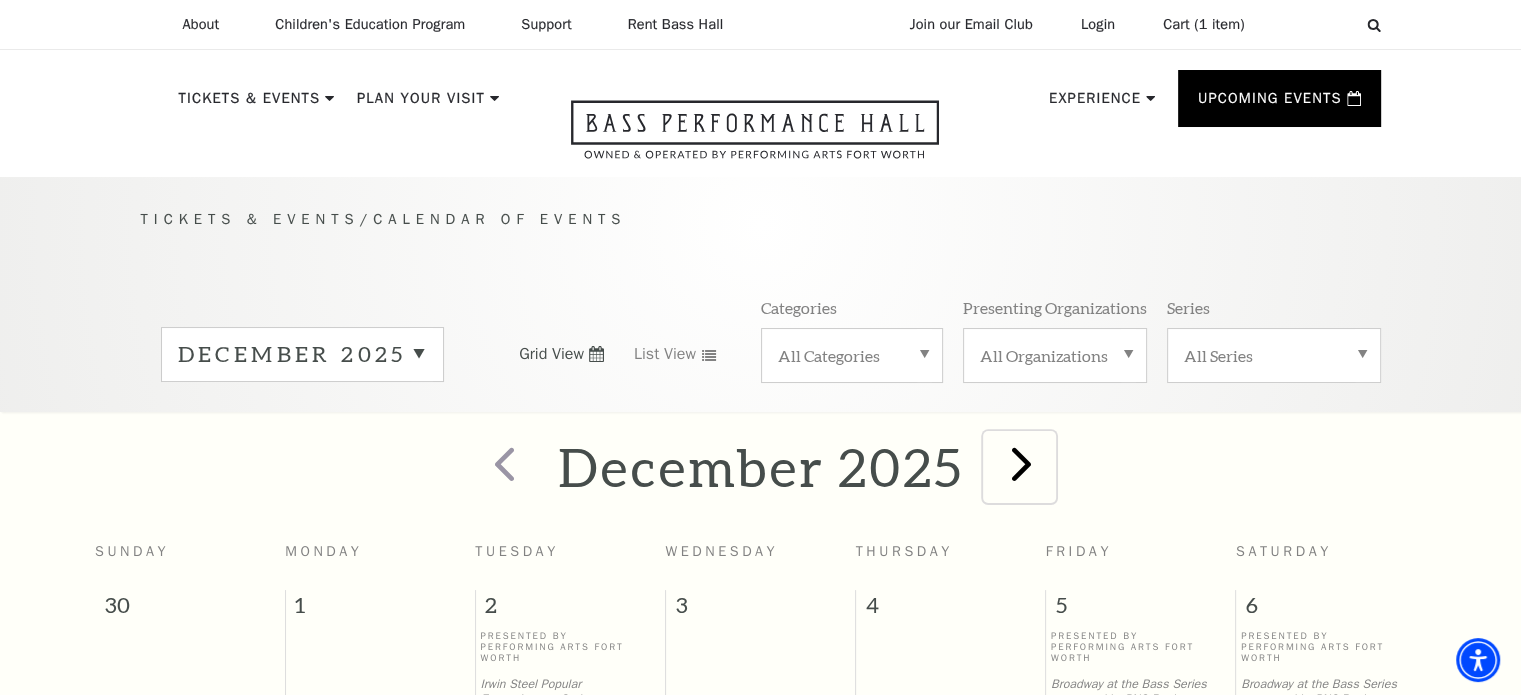 click at bounding box center (1021, 463) 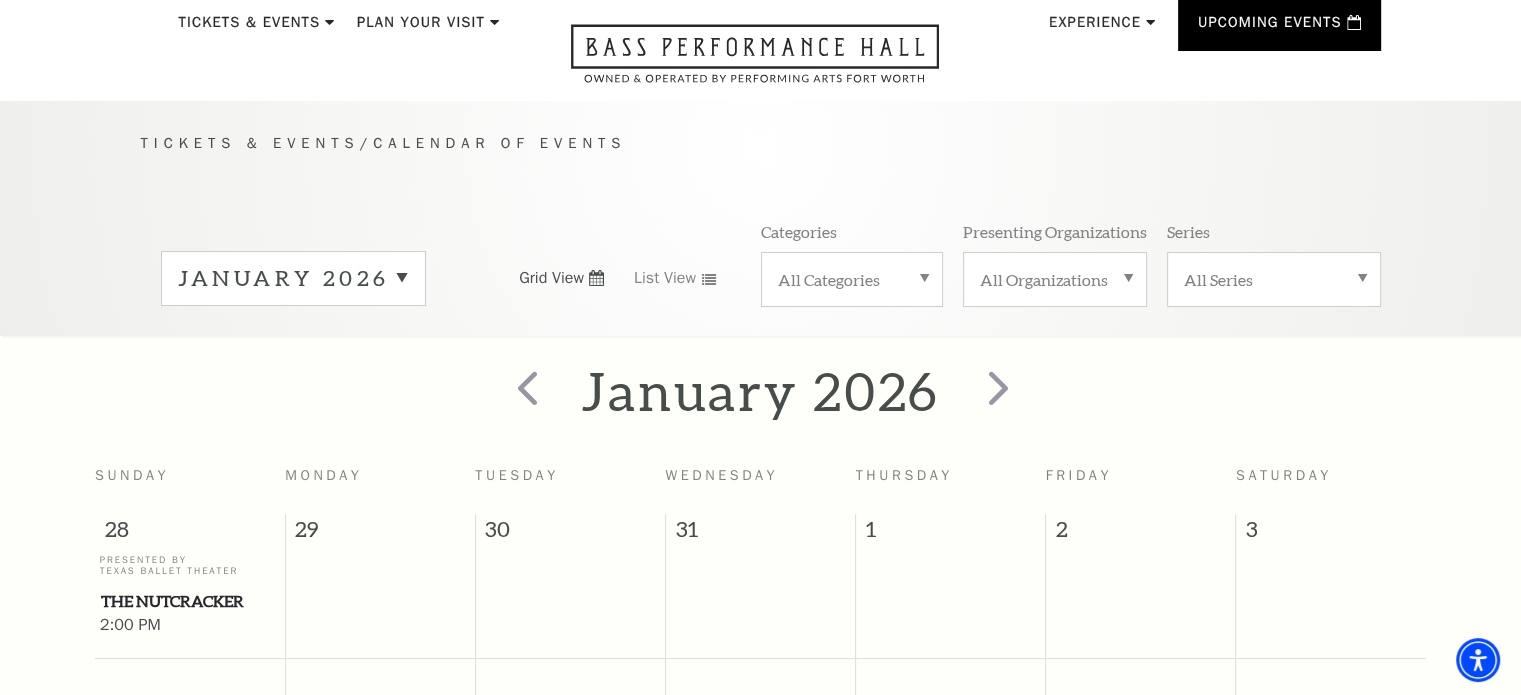 scroll, scrollTop: 0, scrollLeft: 0, axis: both 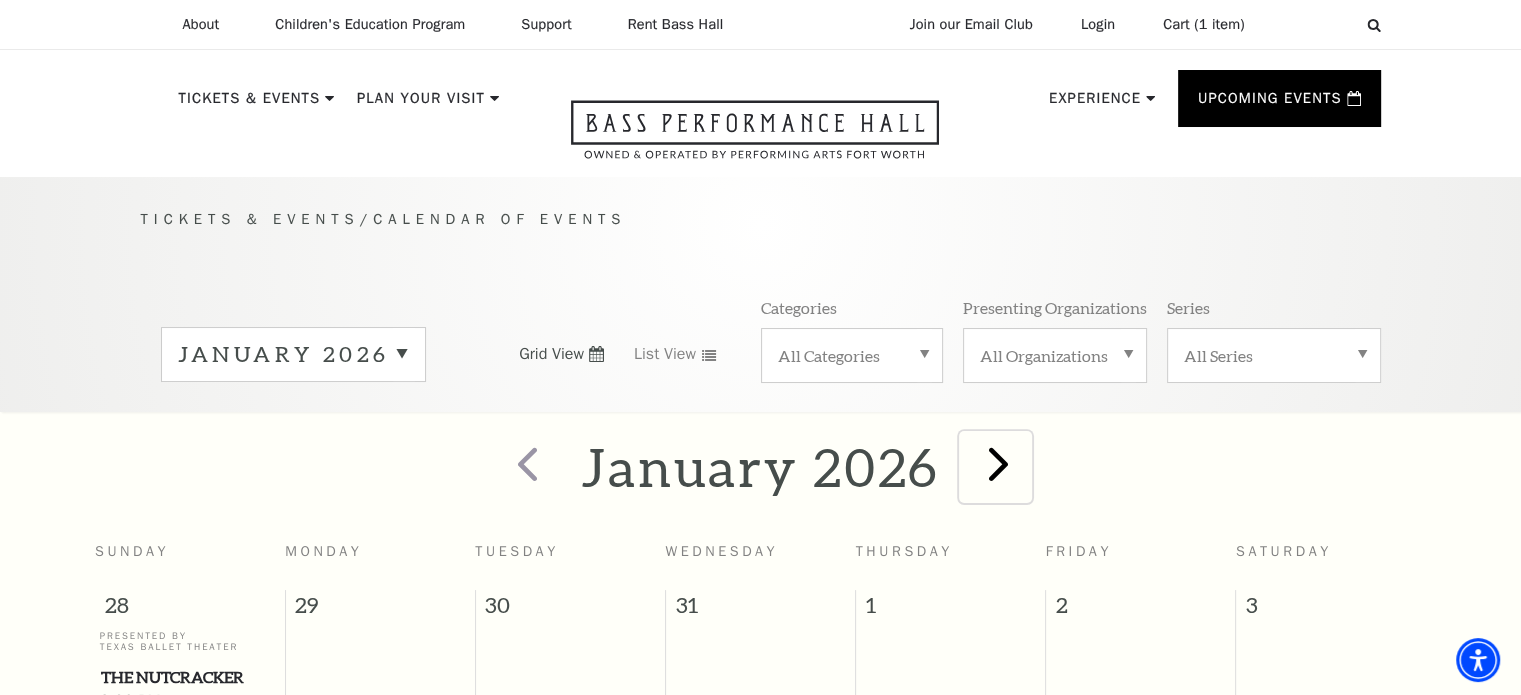 click at bounding box center (998, 463) 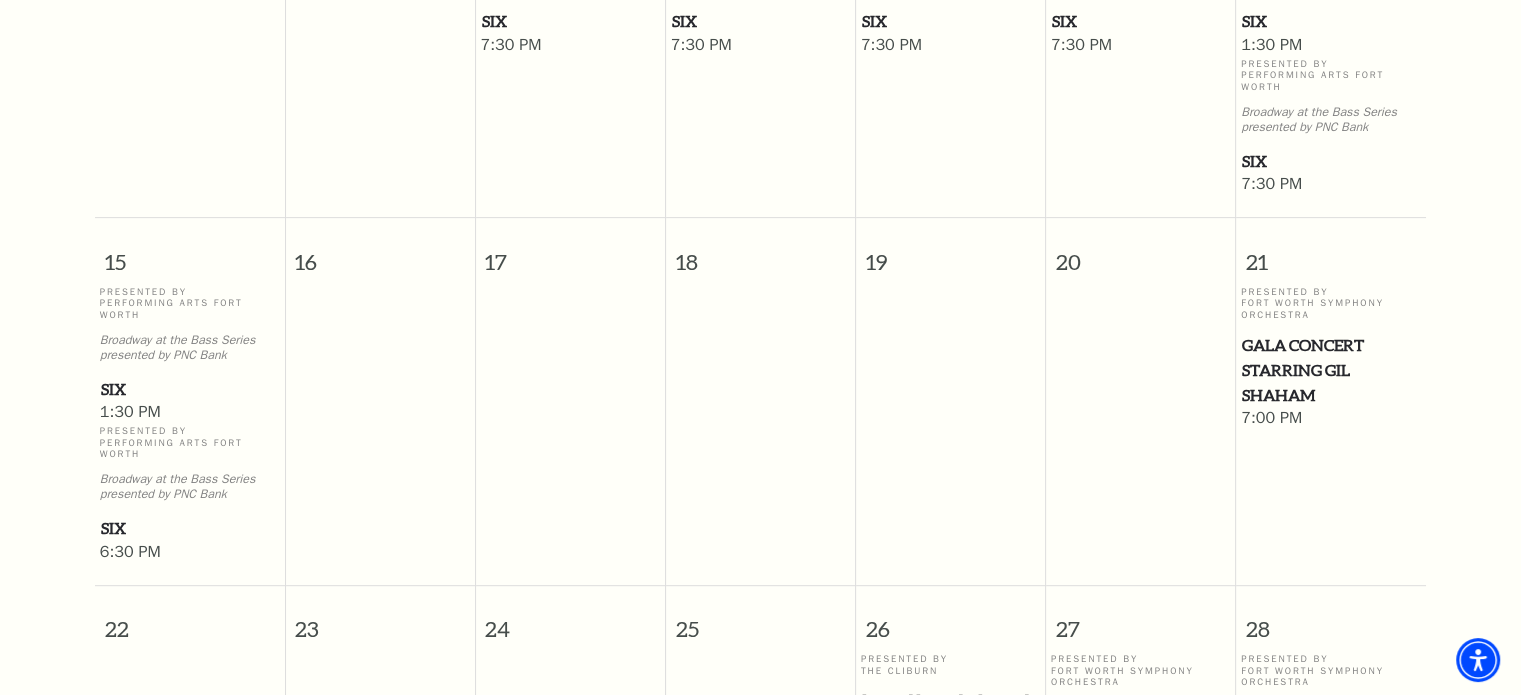 scroll, scrollTop: 0, scrollLeft: 0, axis: both 